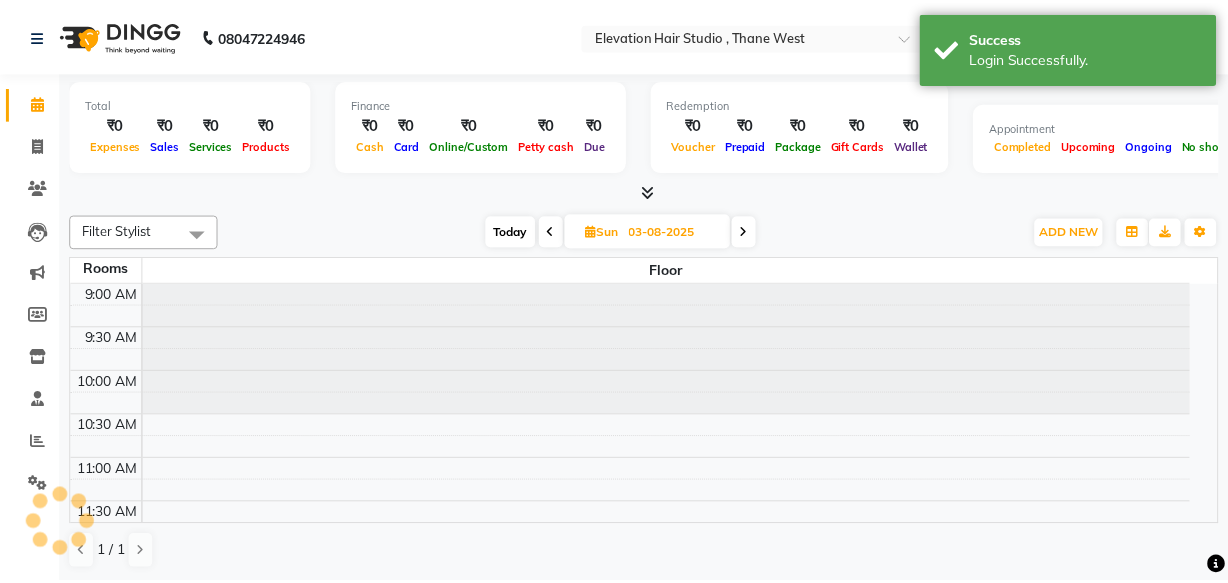 scroll, scrollTop: 0, scrollLeft: 0, axis: both 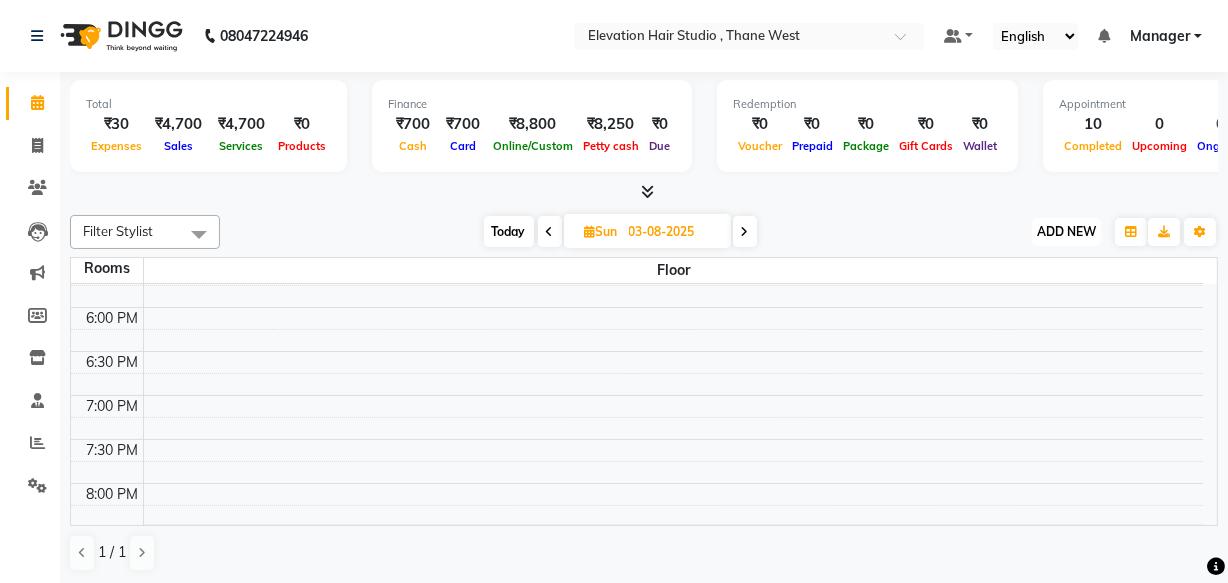 click on "ADD NEW" at bounding box center (1066, 231) 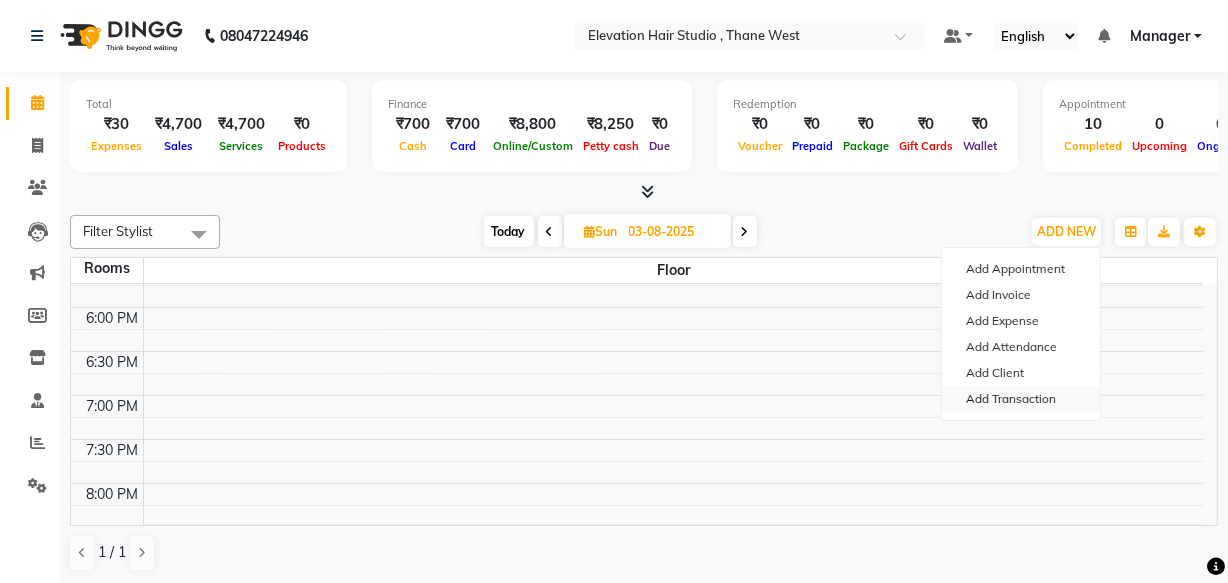 click on "Add Transaction" at bounding box center (1021, 399) 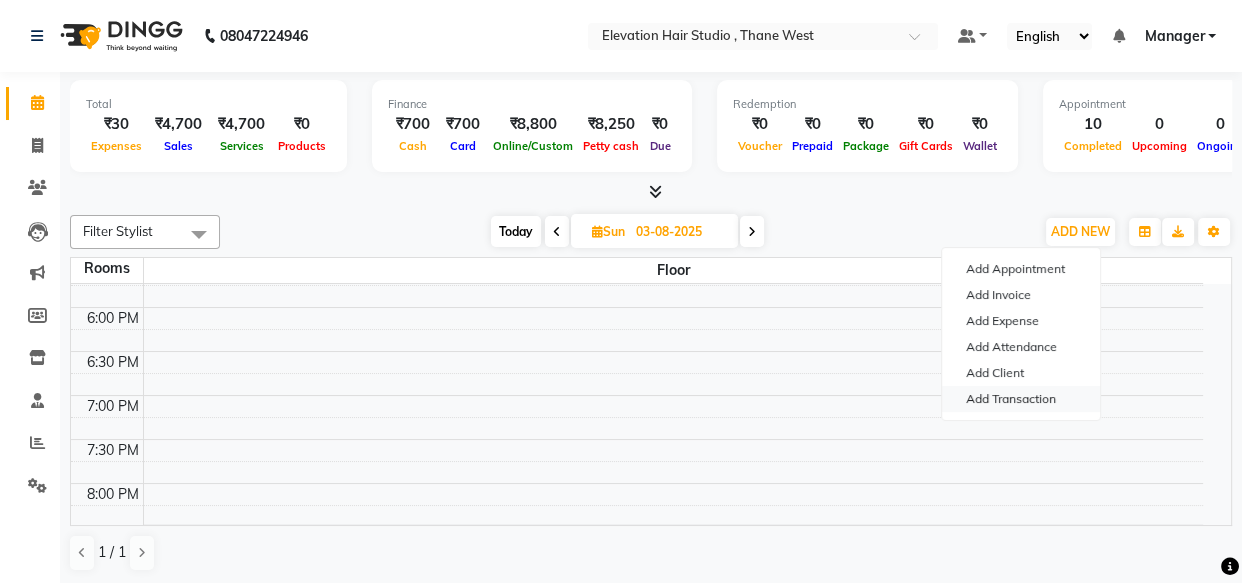 select on "direct" 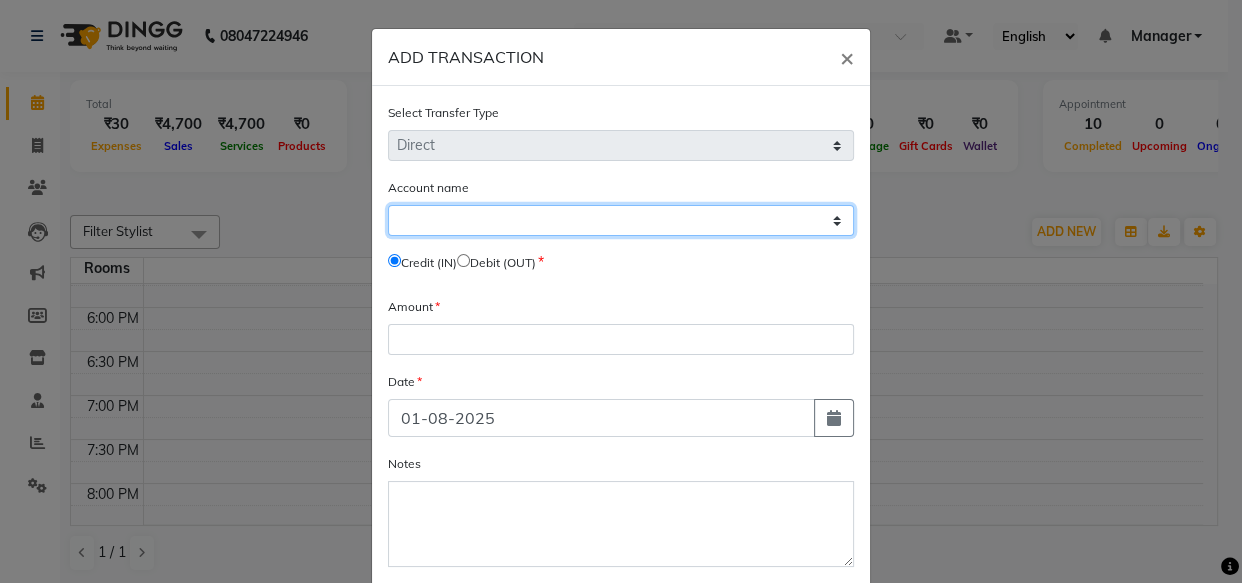 click on "Select Petty Cash Default Account" 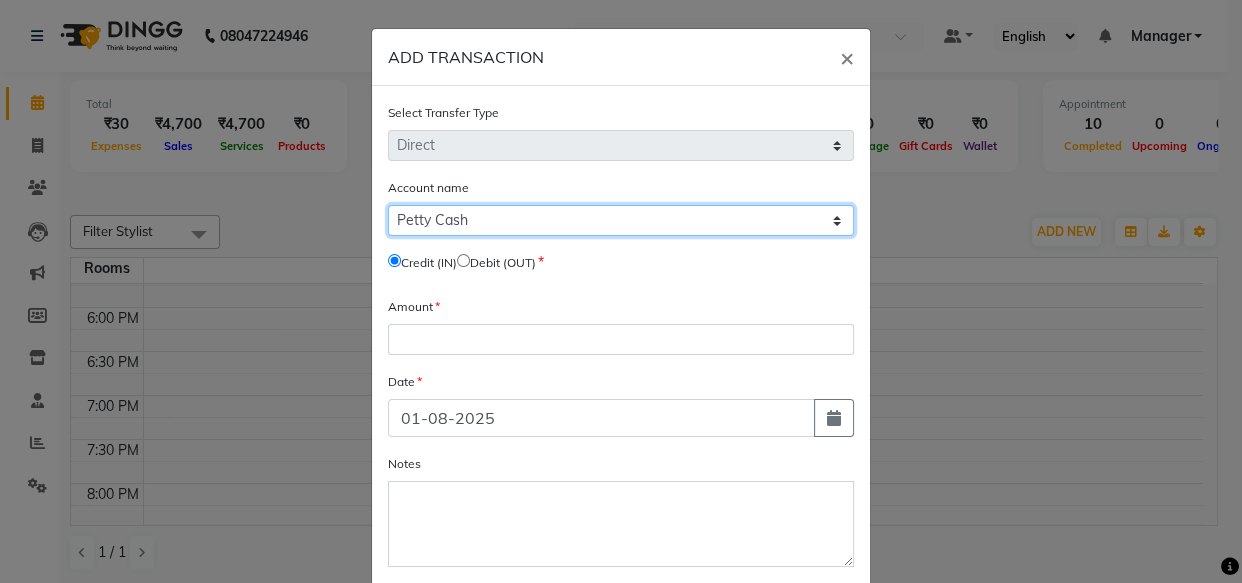 click on "Select Petty Cash Default Account" 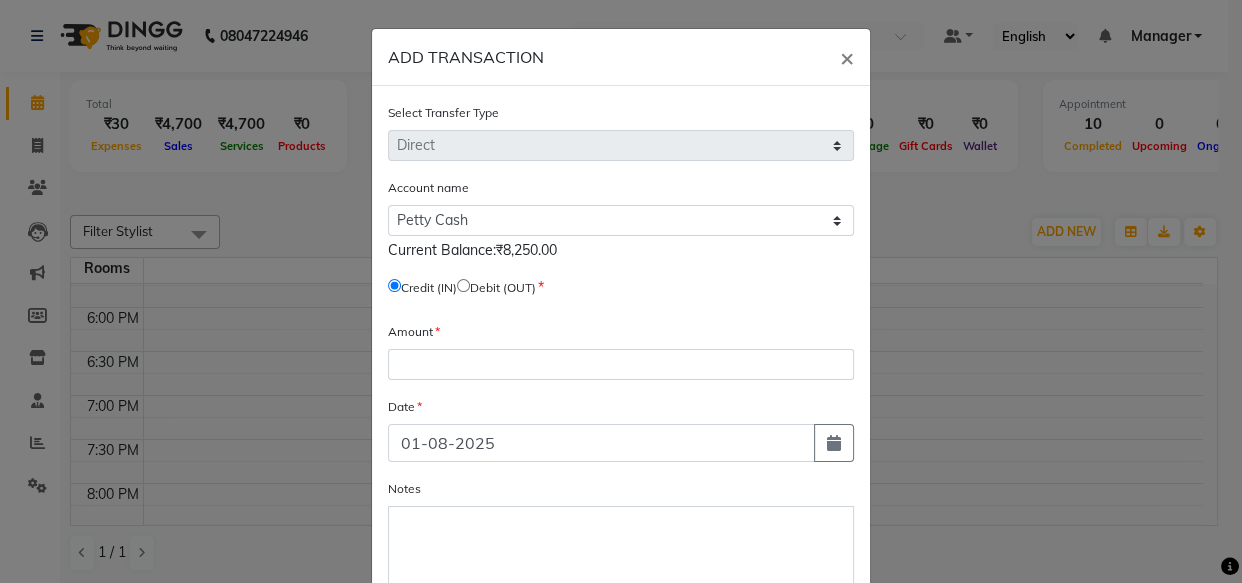 click 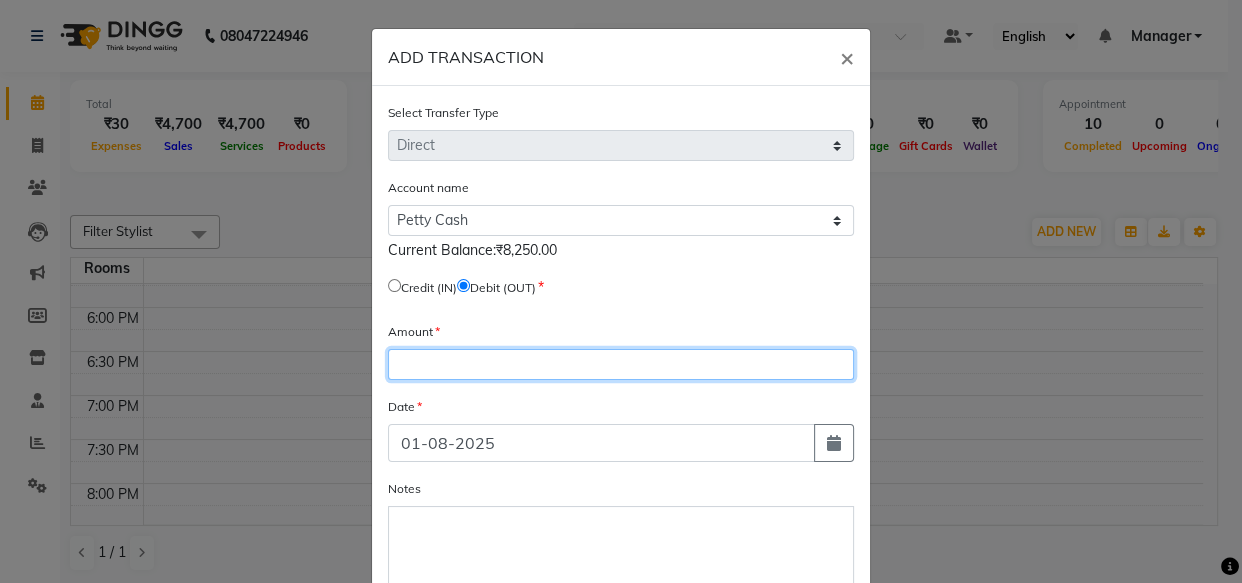 click 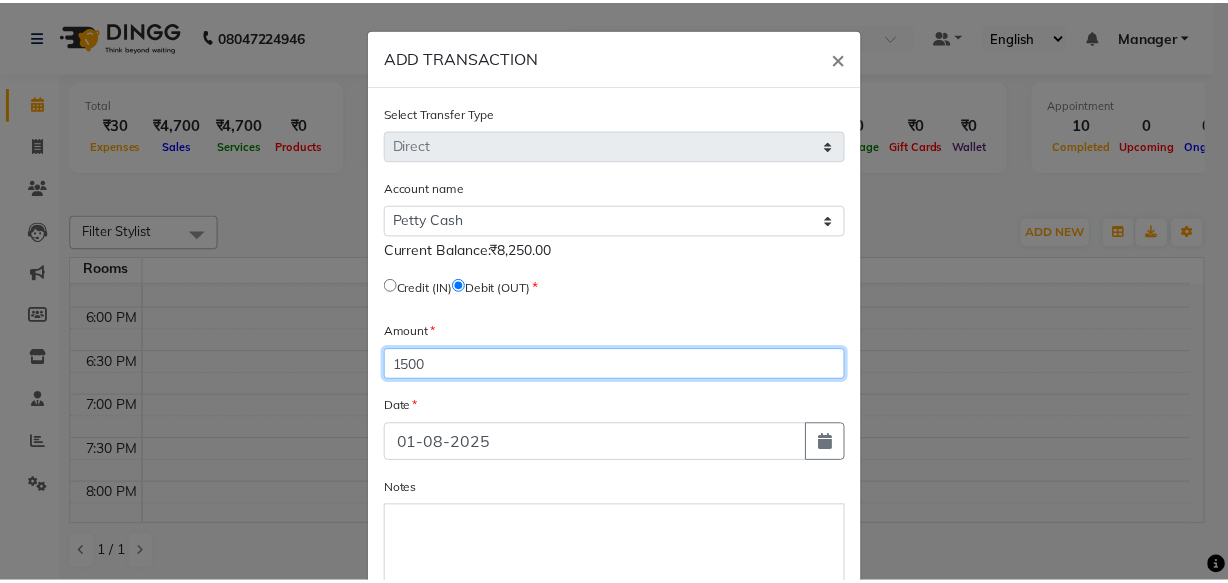 scroll, scrollTop: 128, scrollLeft: 0, axis: vertical 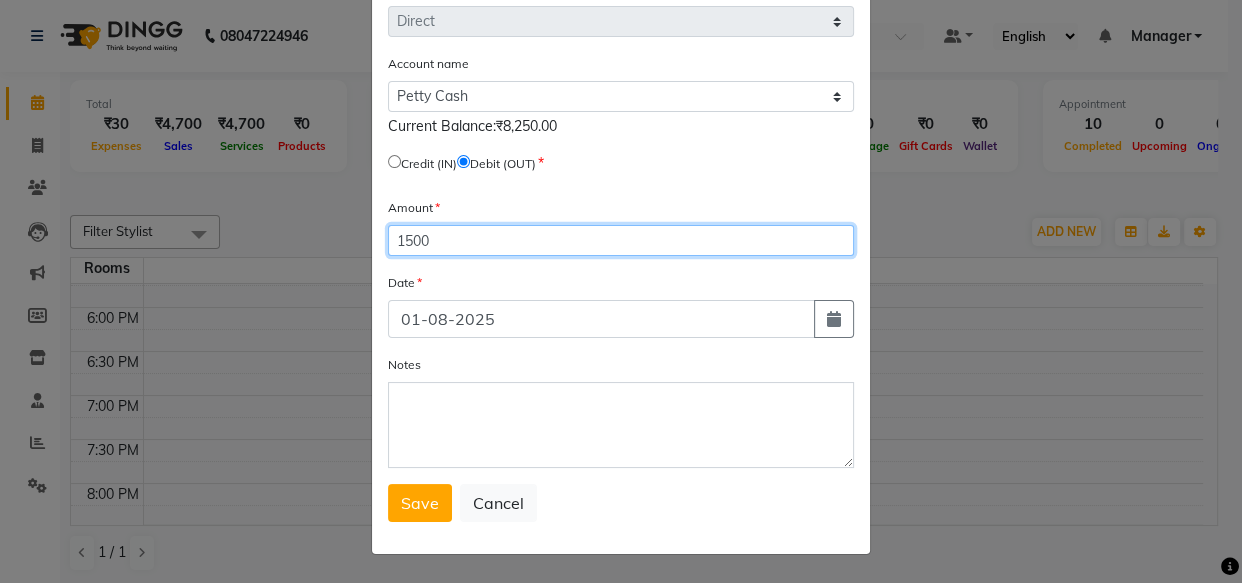 type on "1500" 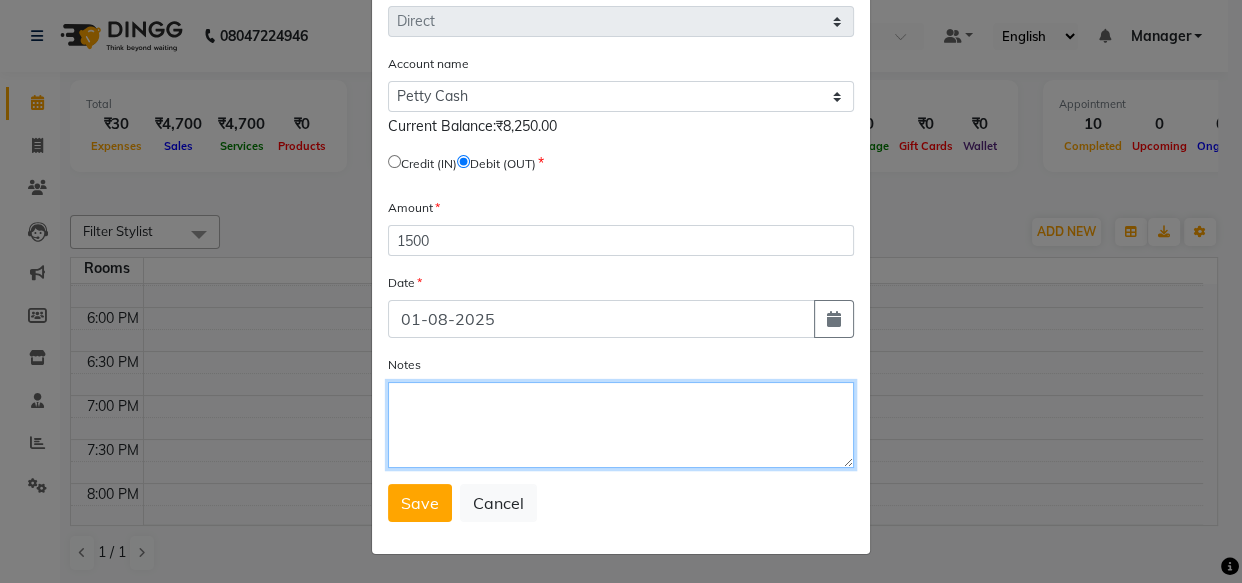 drag, startPoint x: 449, startPoint y: 420, endPoint x: 509, endPoint y: 394, distance: 65.39113 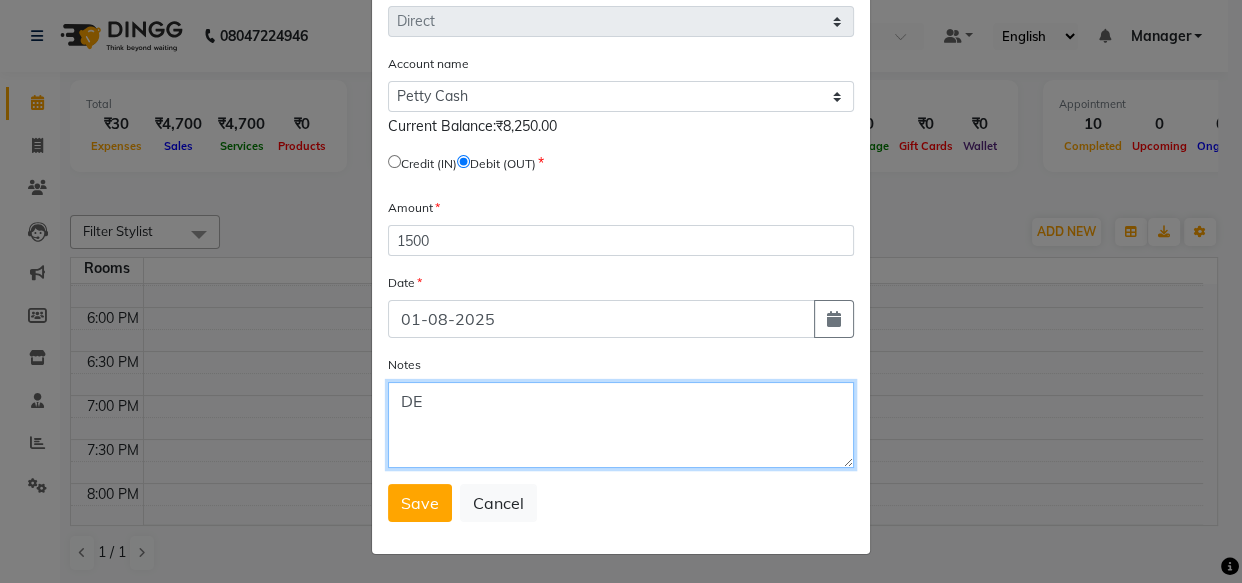 type on "D" 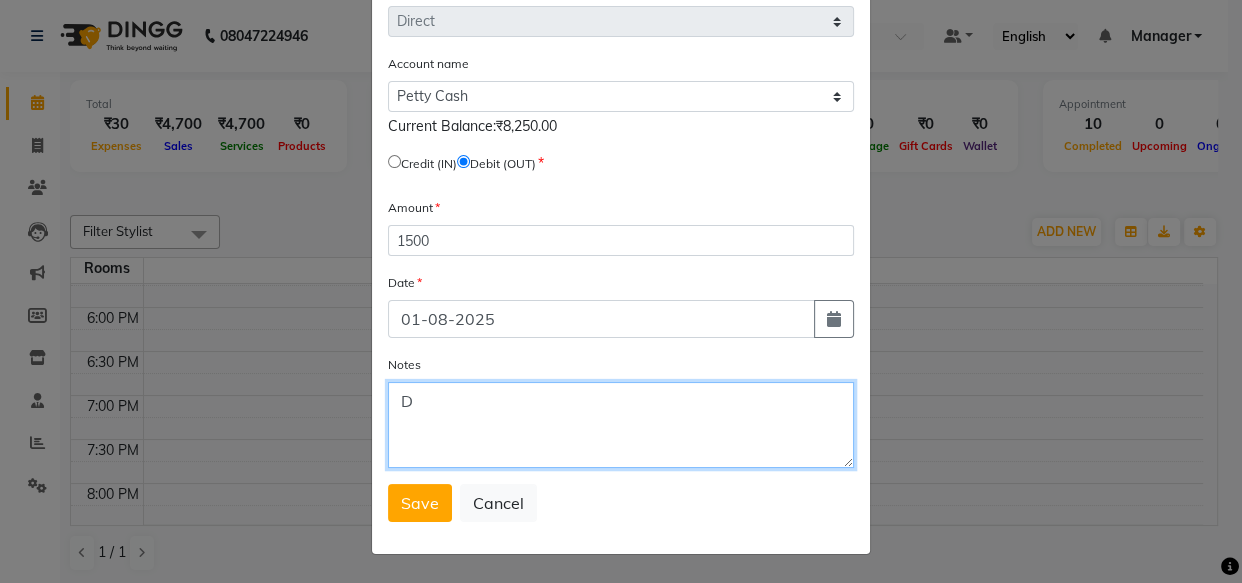 type 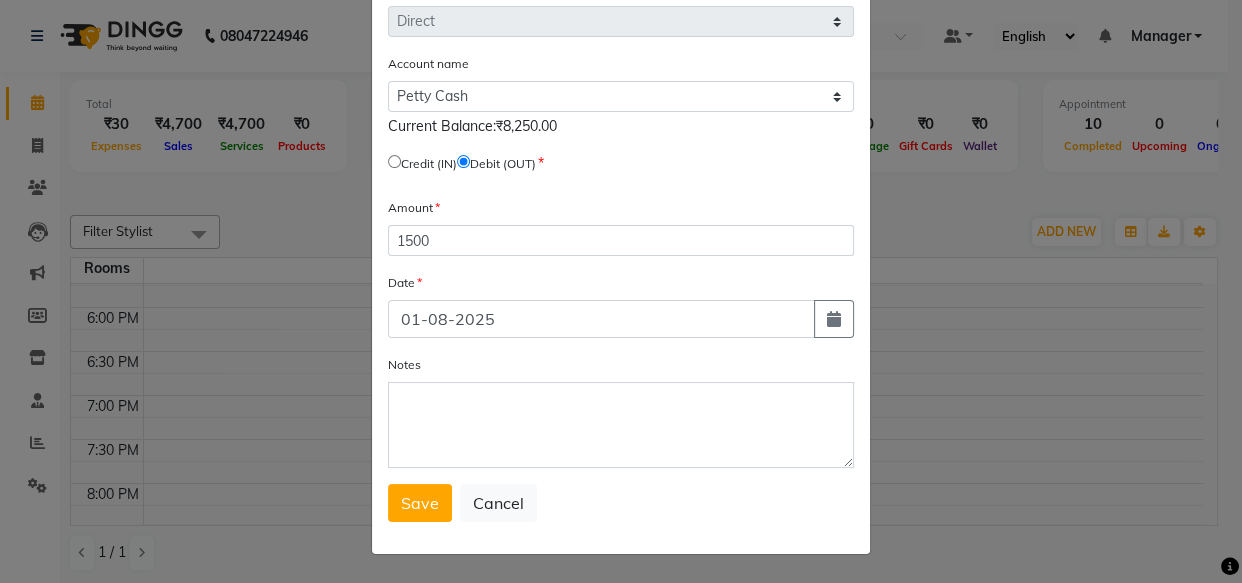 type 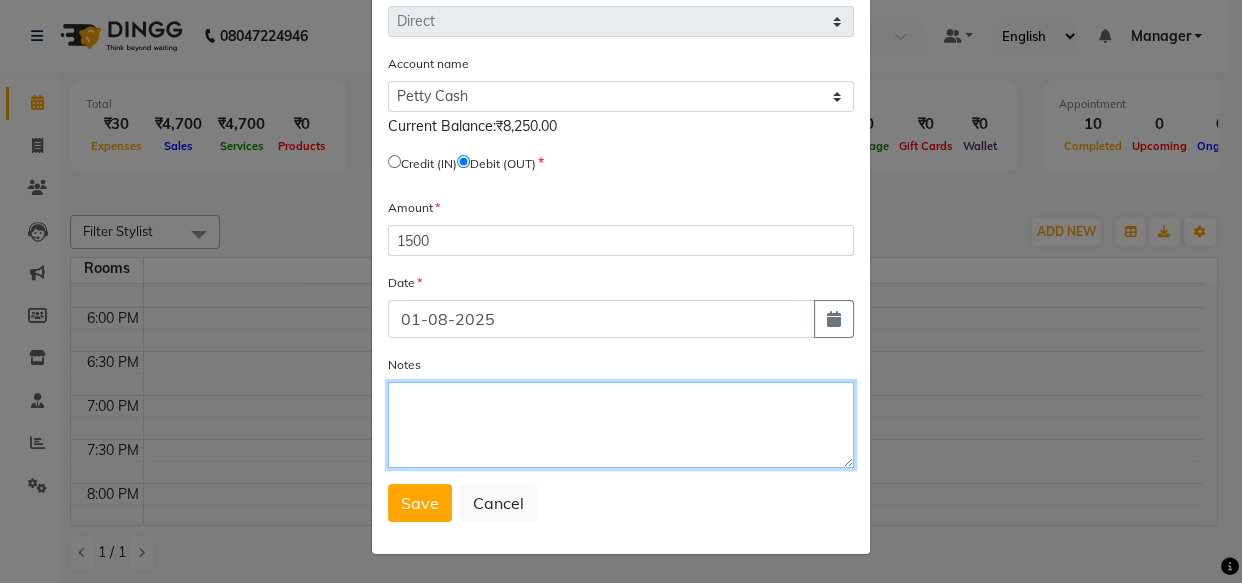 click on "Notes" at bounding box center [621, 425] 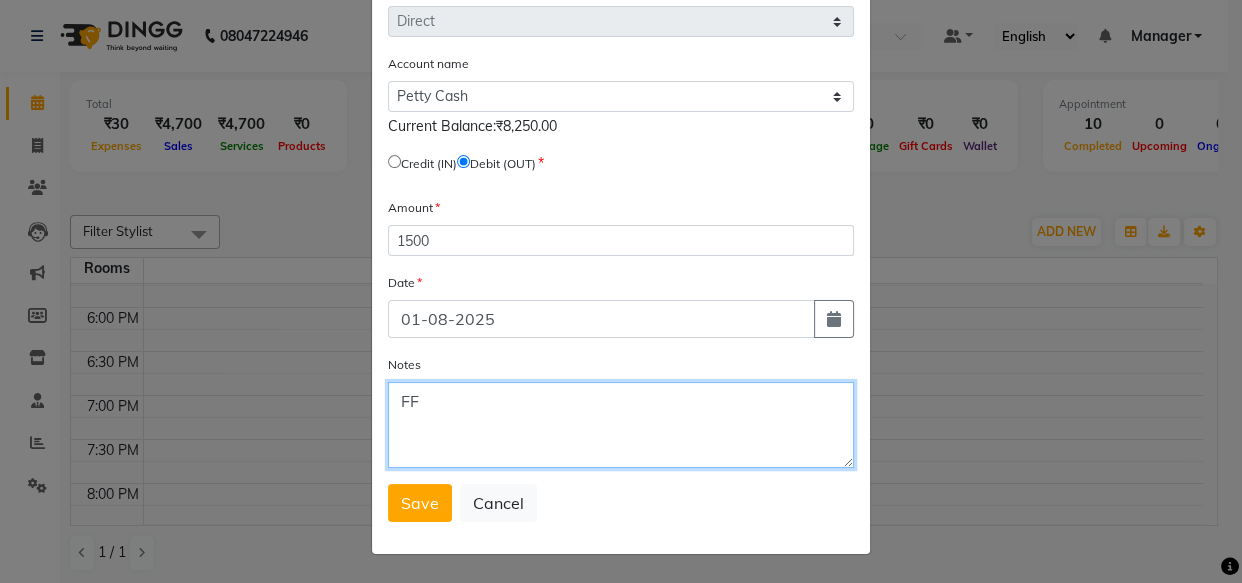 type on "F" 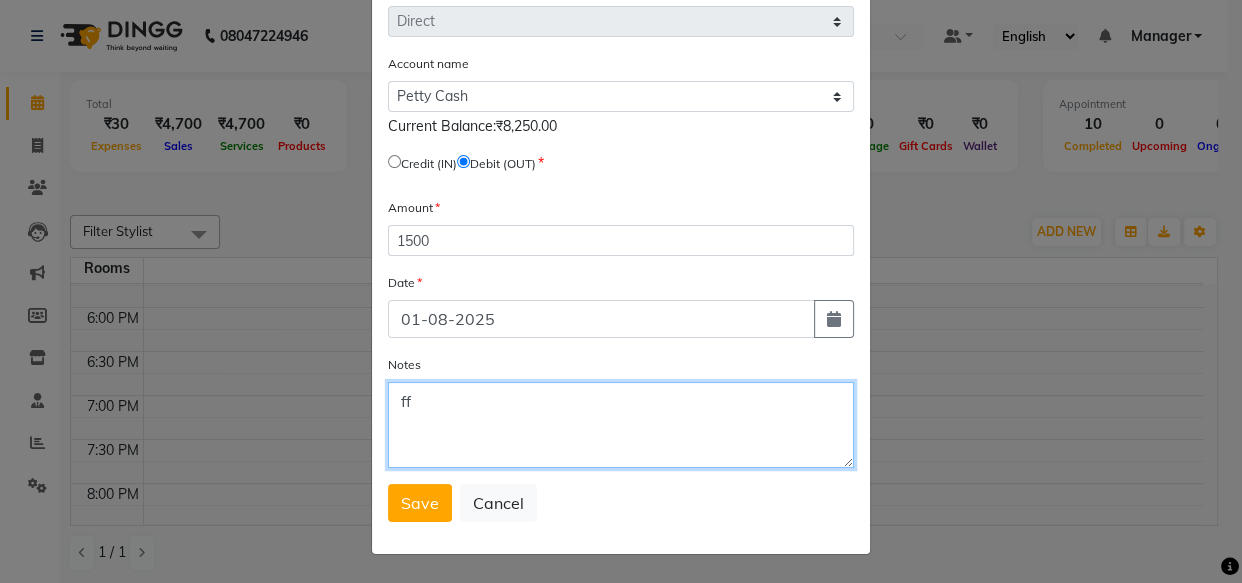 type on "f" 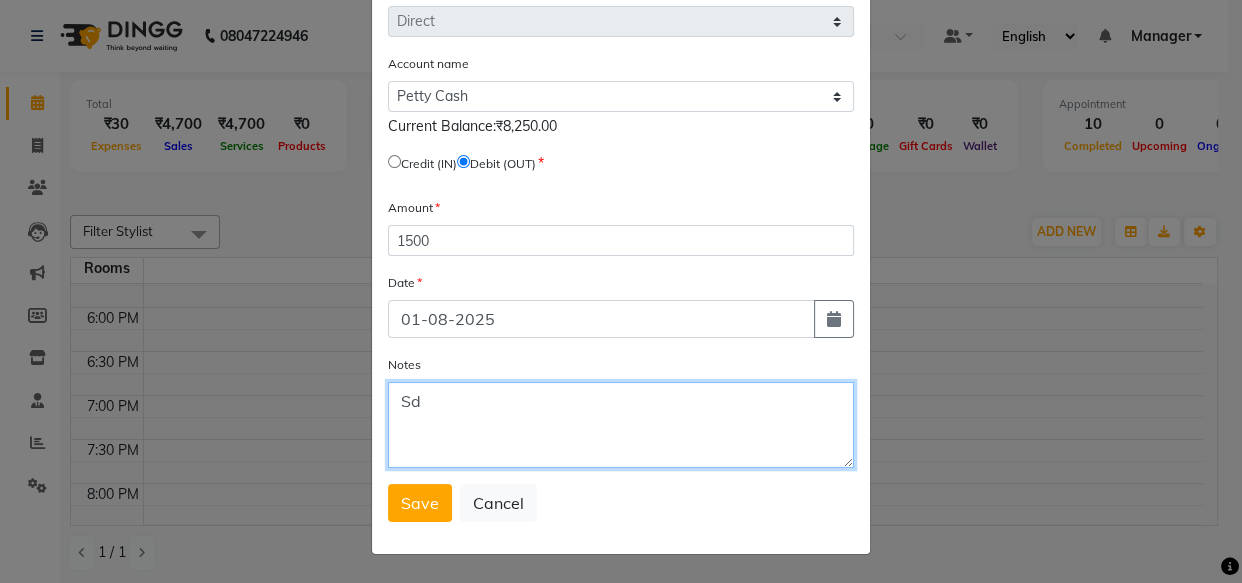 type on "S" 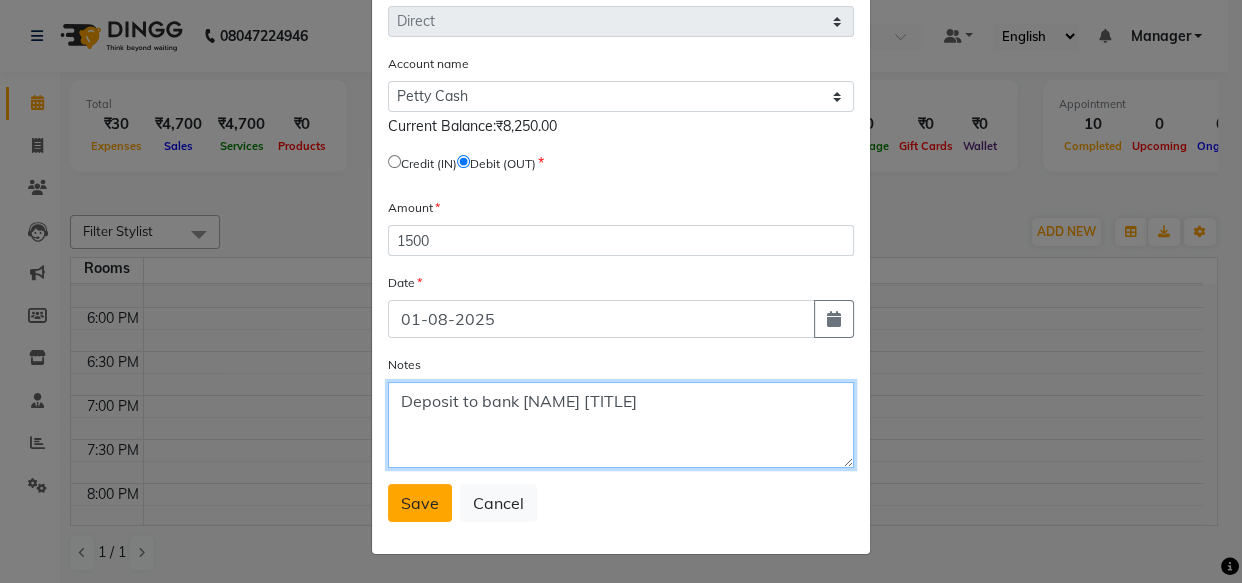 type on "Deposit to bank [NAME] [TITLE]" 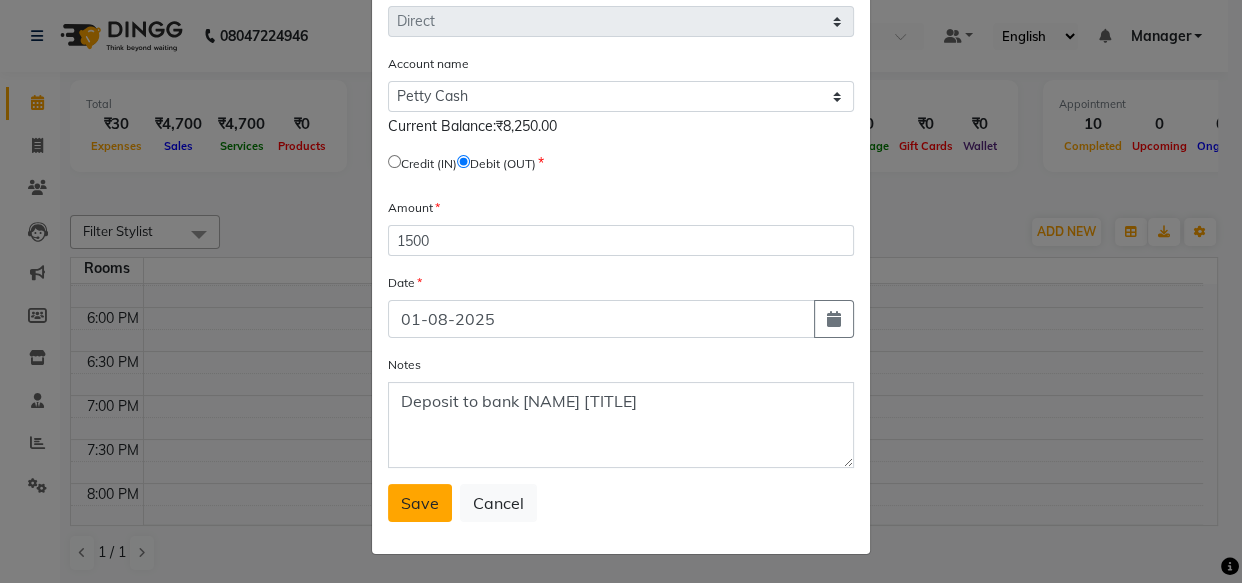 click on "Save" at bounding box center [420, 503] 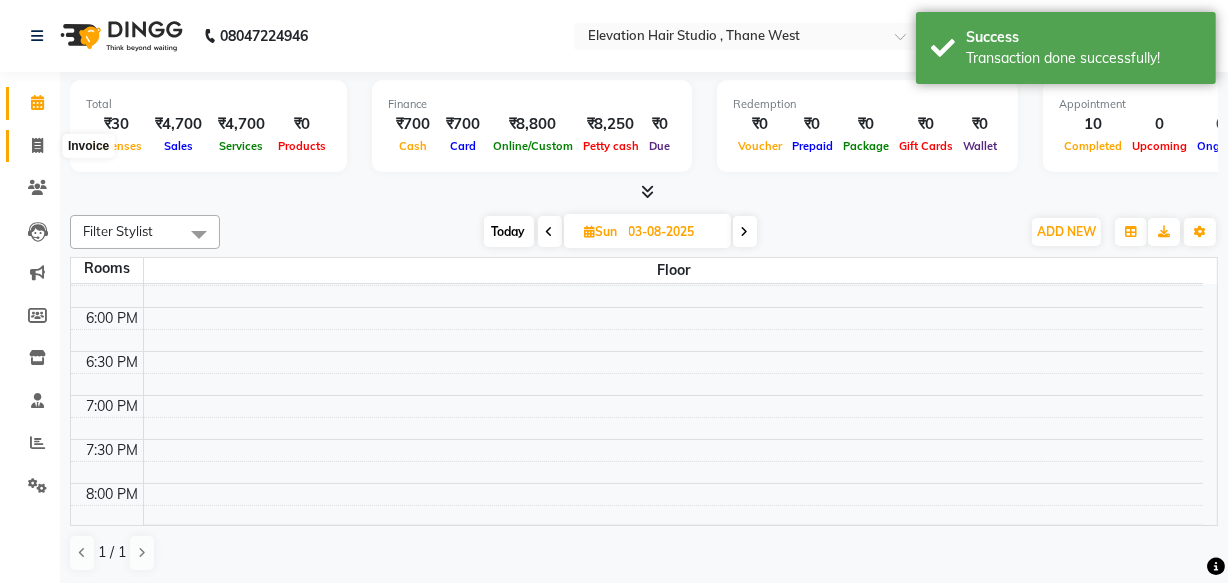 click 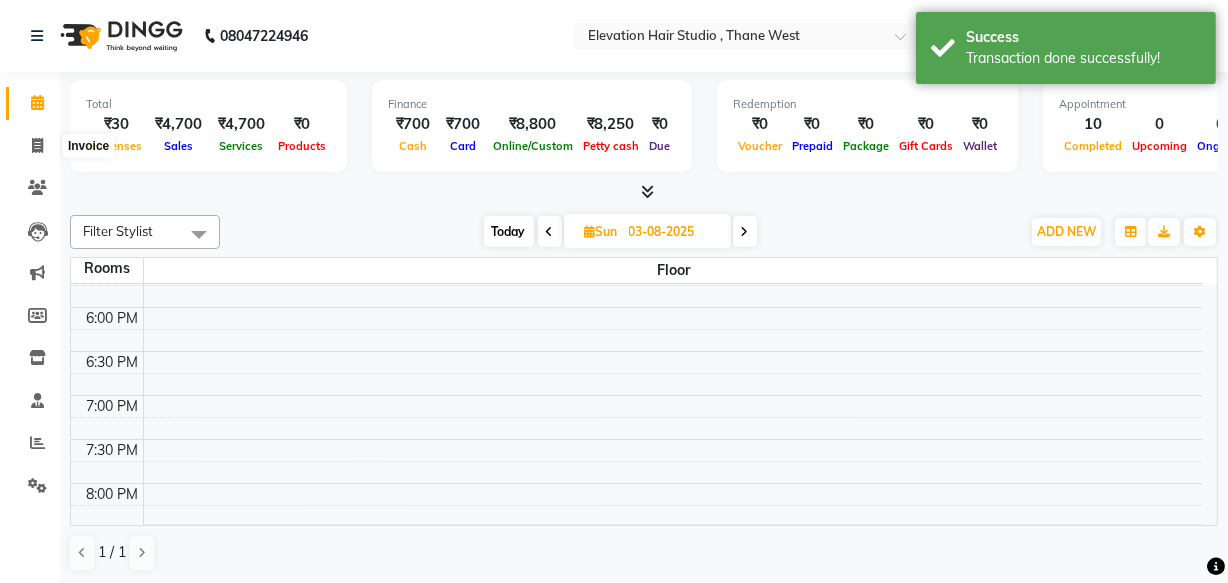 select on "6886" 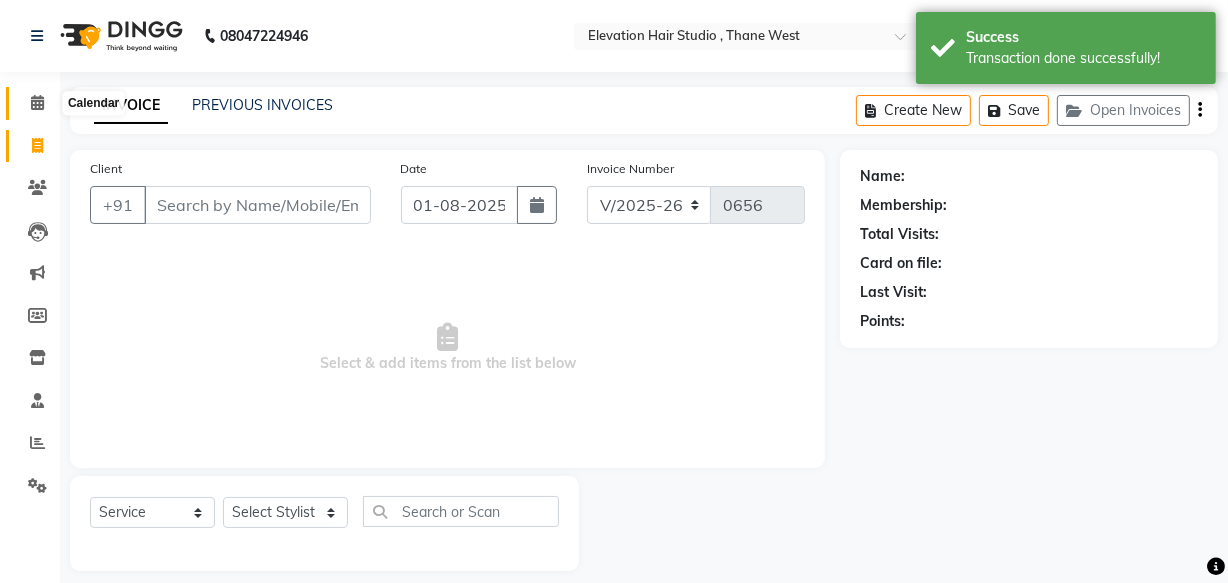 click 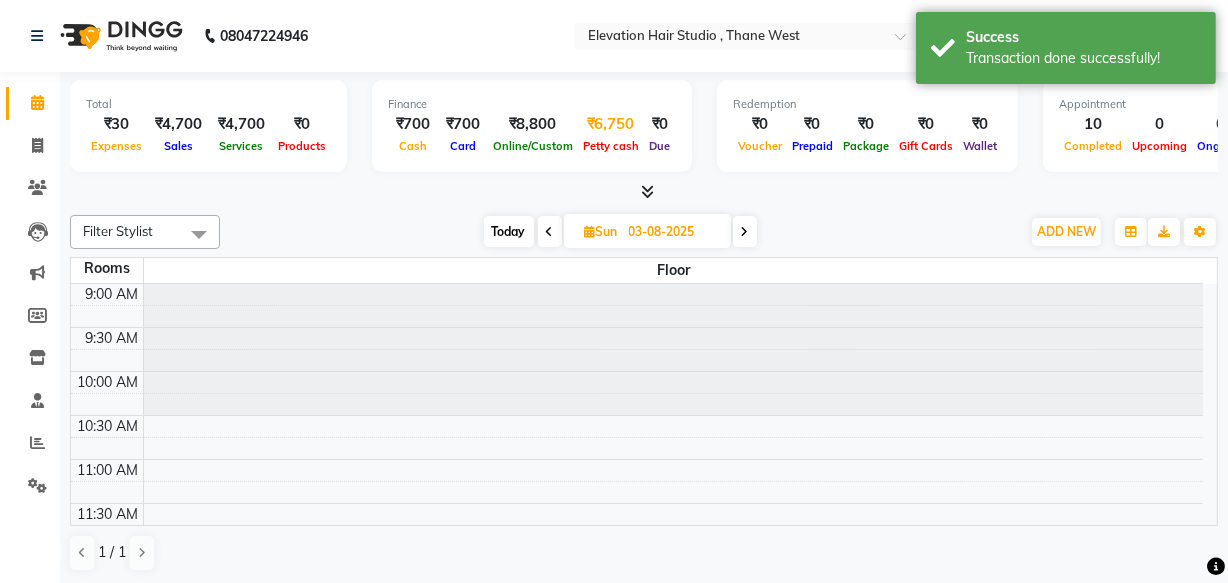 click on "Petty cash" at bounding box center [611, 146] 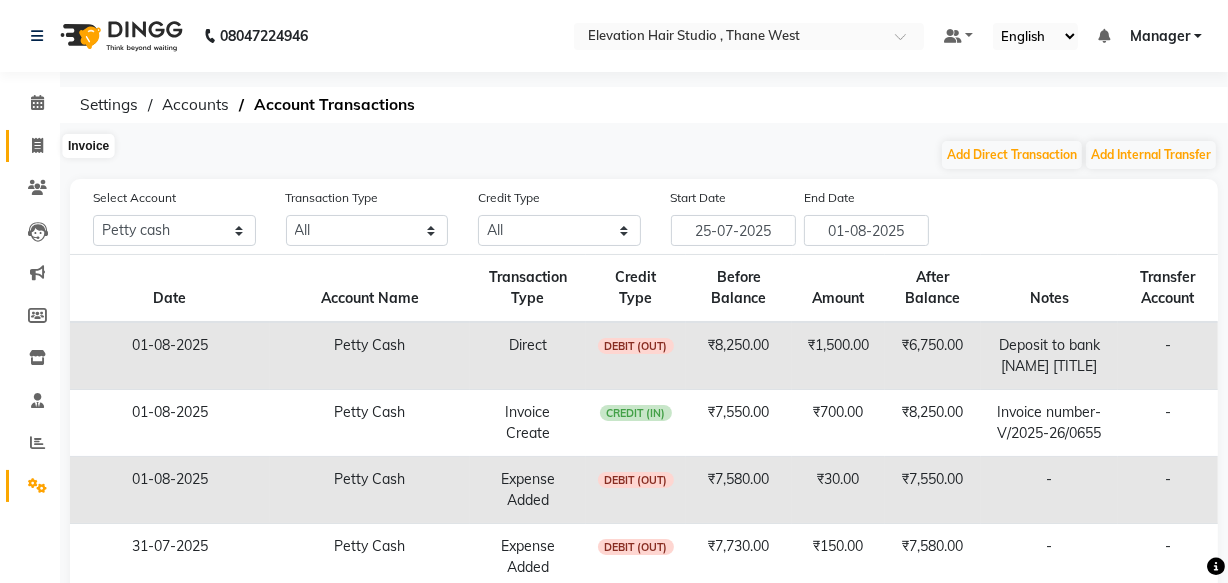 click 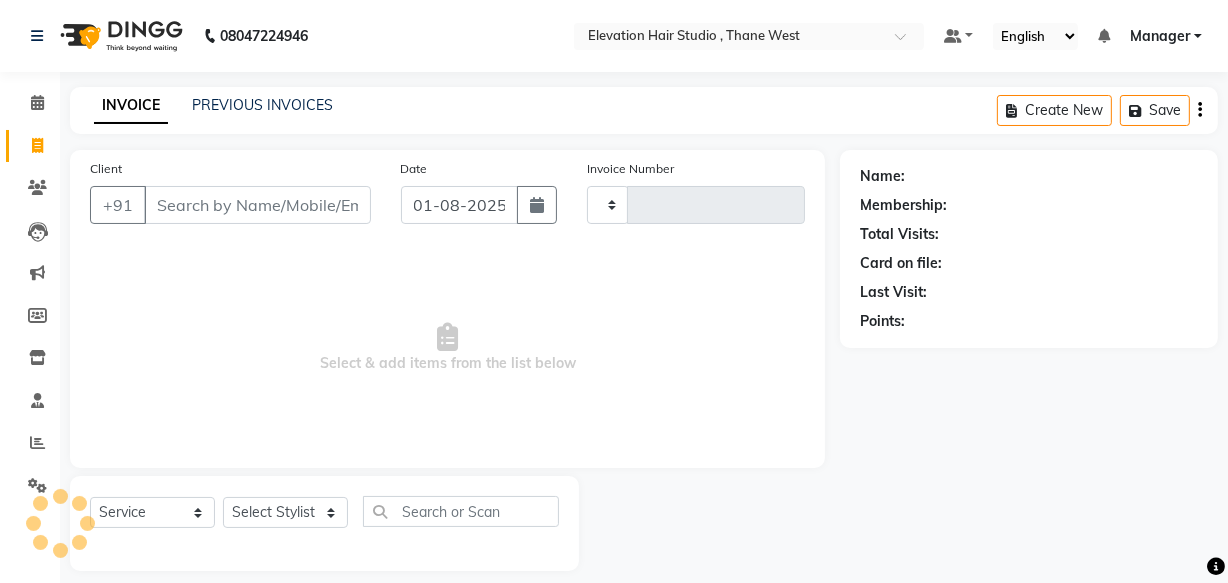 scroll, scrollTop: 19, scrollLeft: 0, axis: vertical 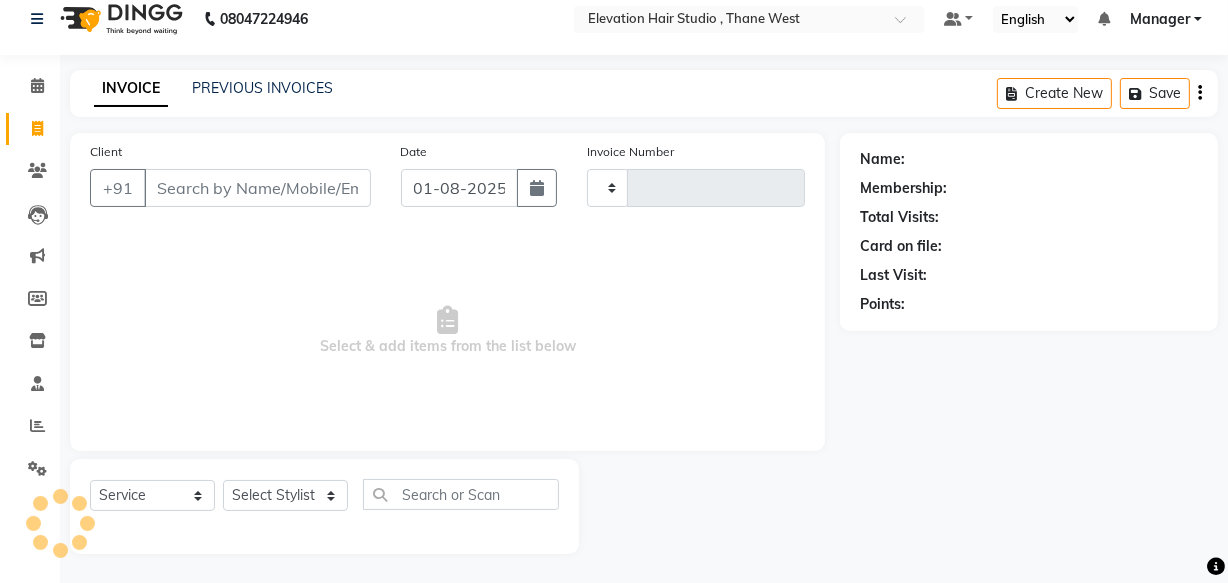 type on "0656" 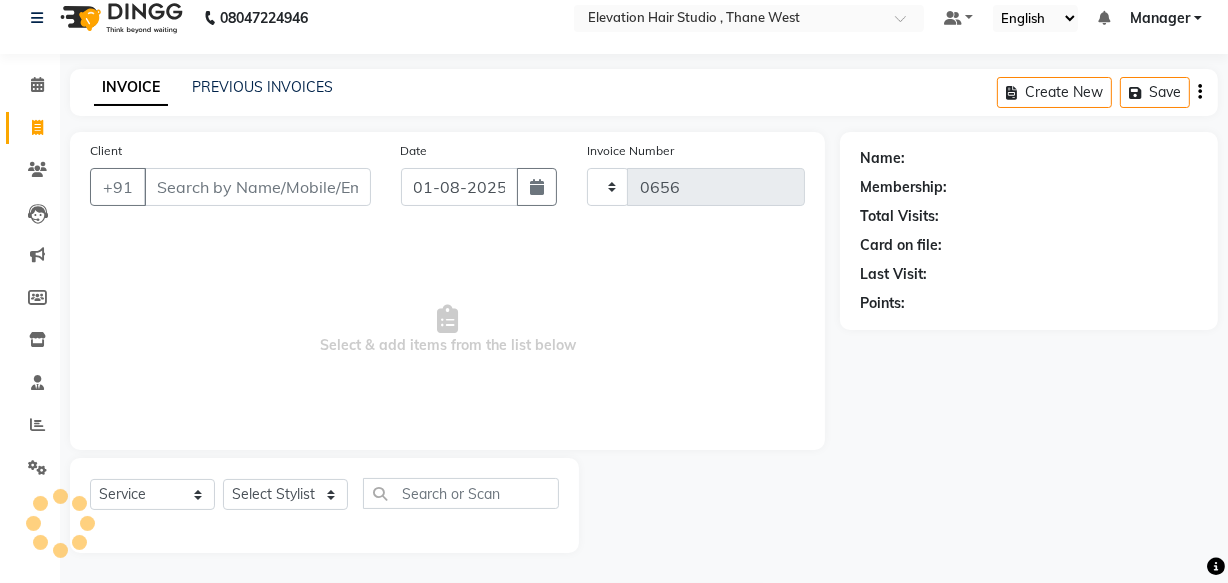select on "6886" 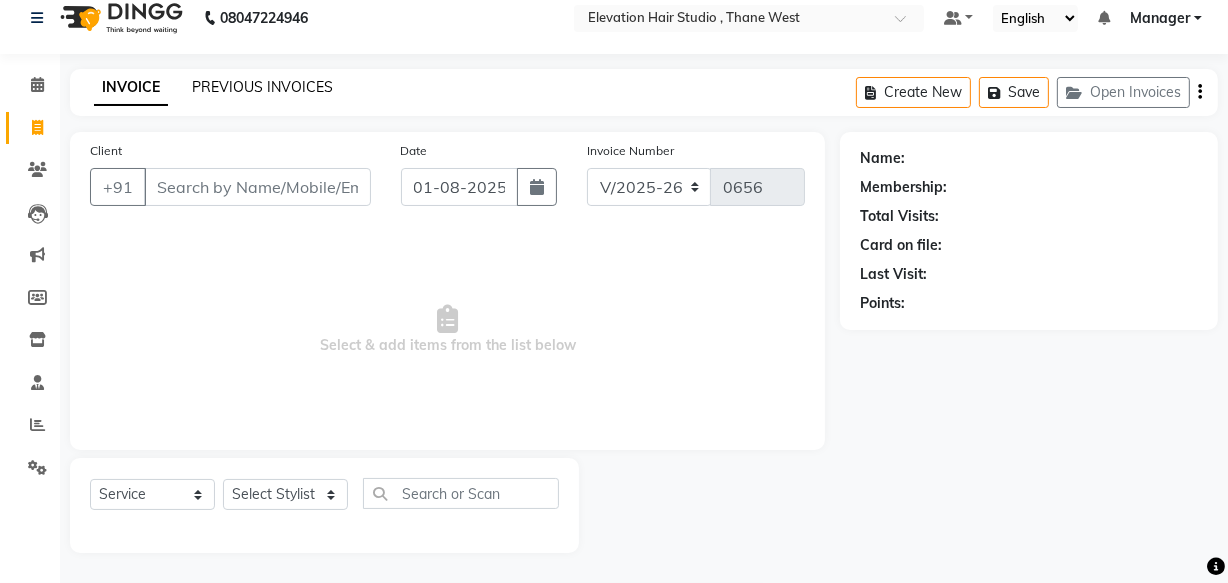 click on "PREVIOUS INVOICES" 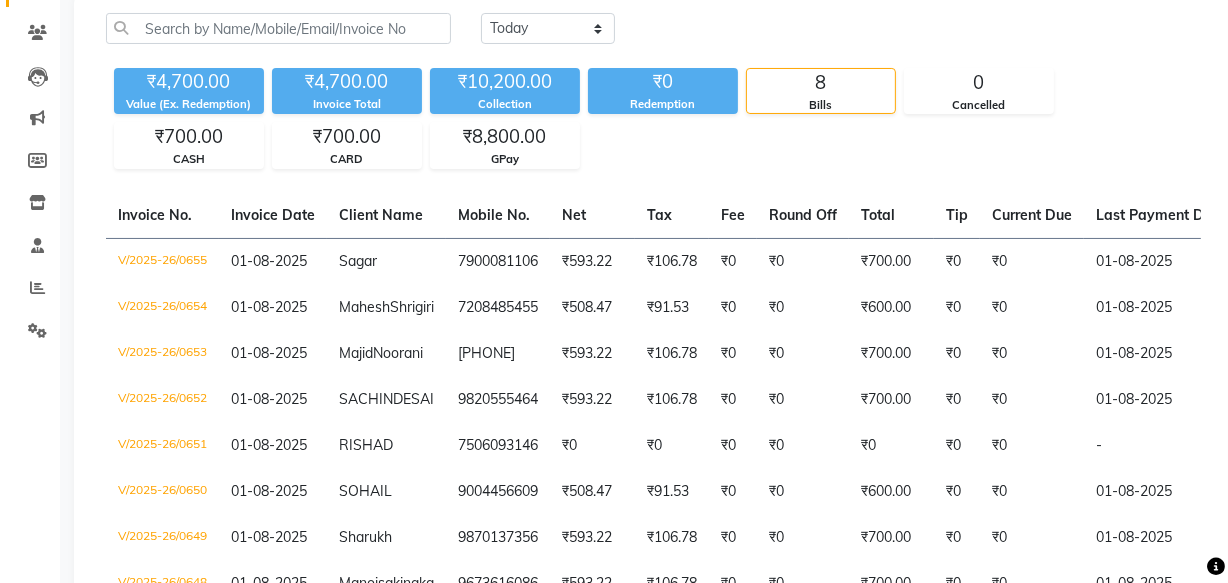 scroll, scrollTop: 0, scrollLeft: 0, axis: both 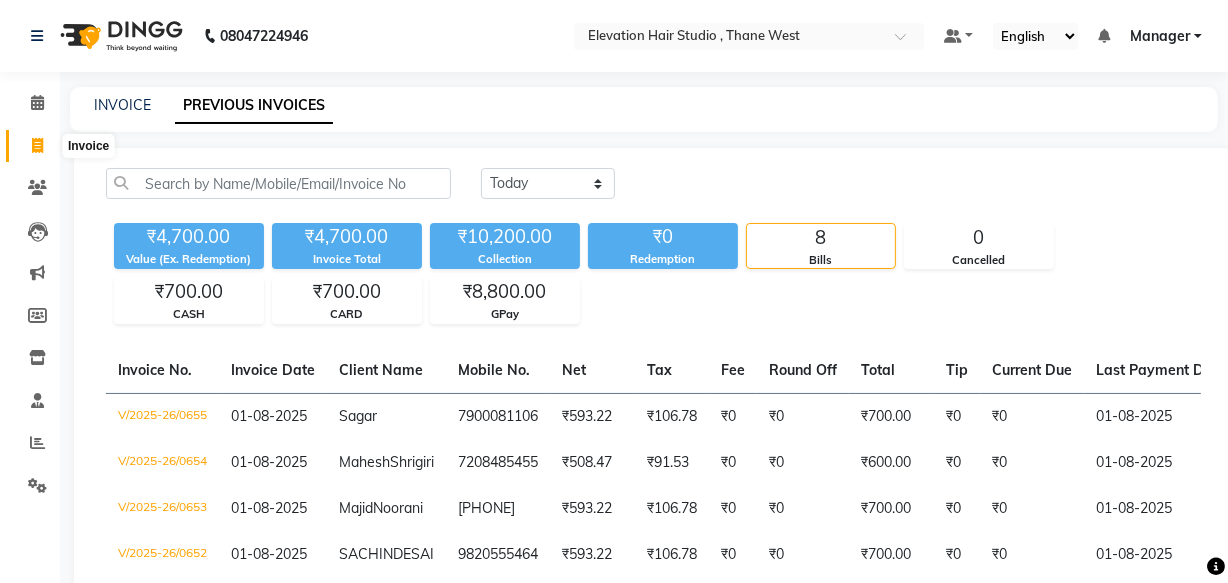 click 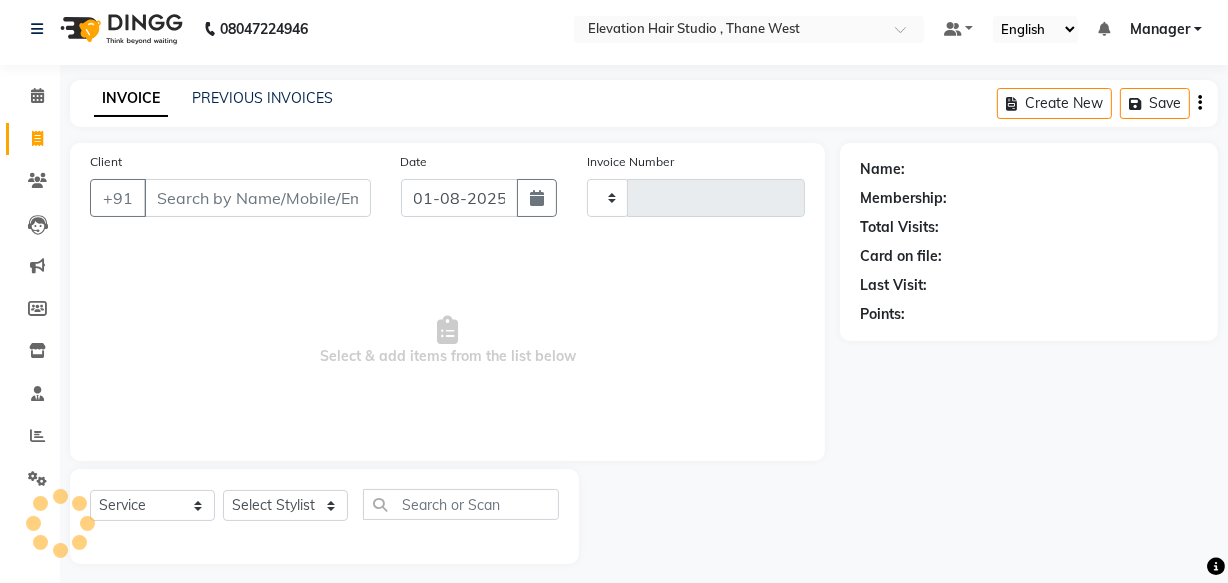 type on "0656" 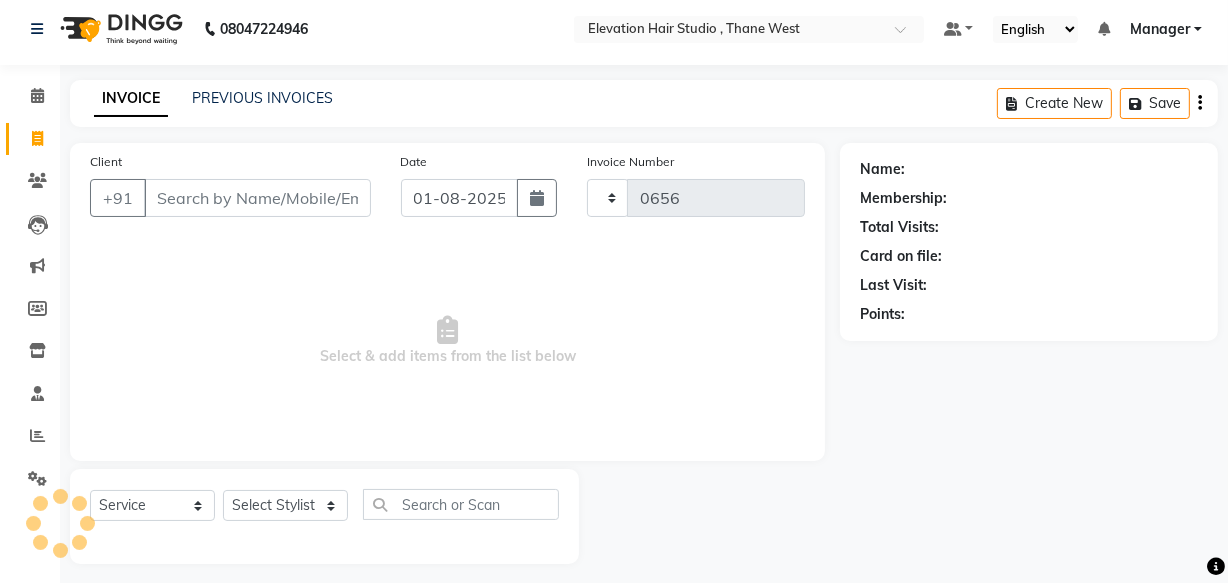 select on "6886" 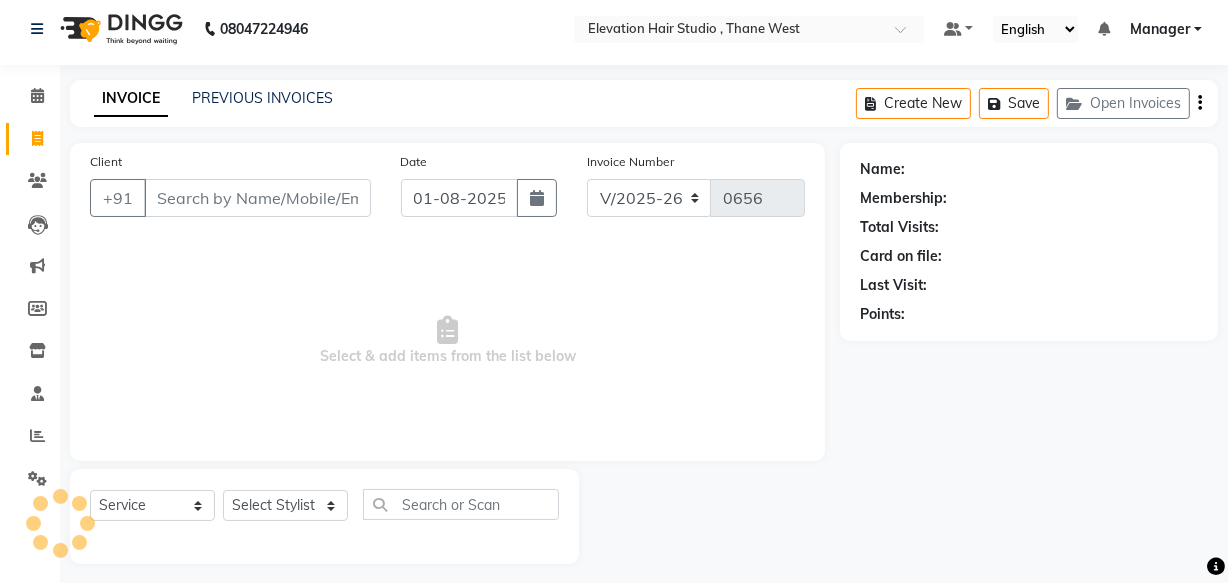 scroll, scrollTop: 19, scrollLeft: 0, axis: vertical 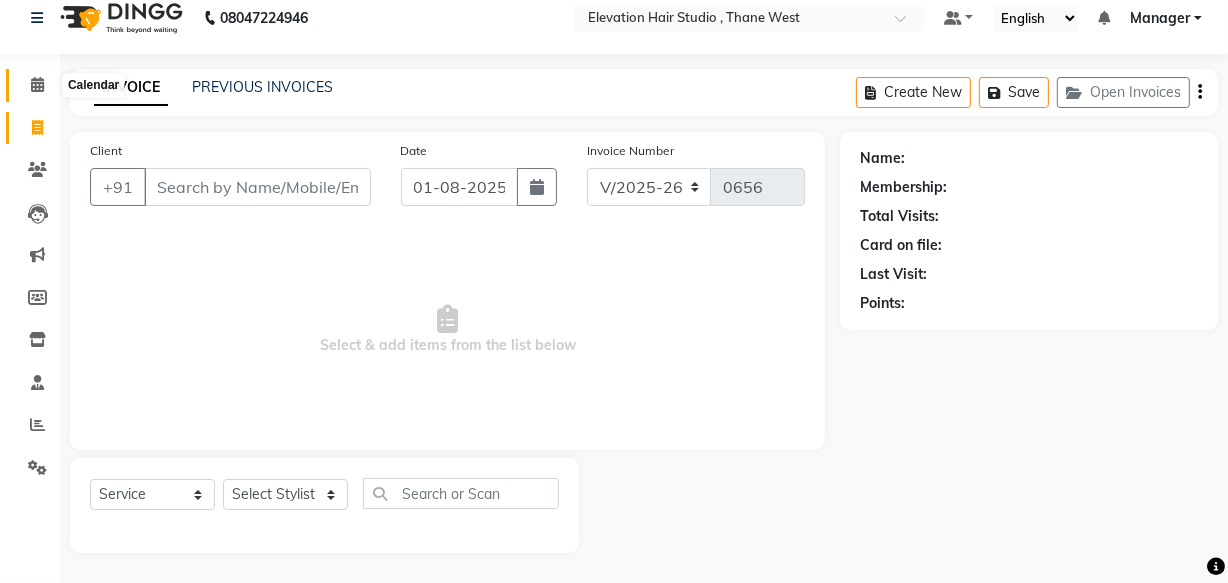 click 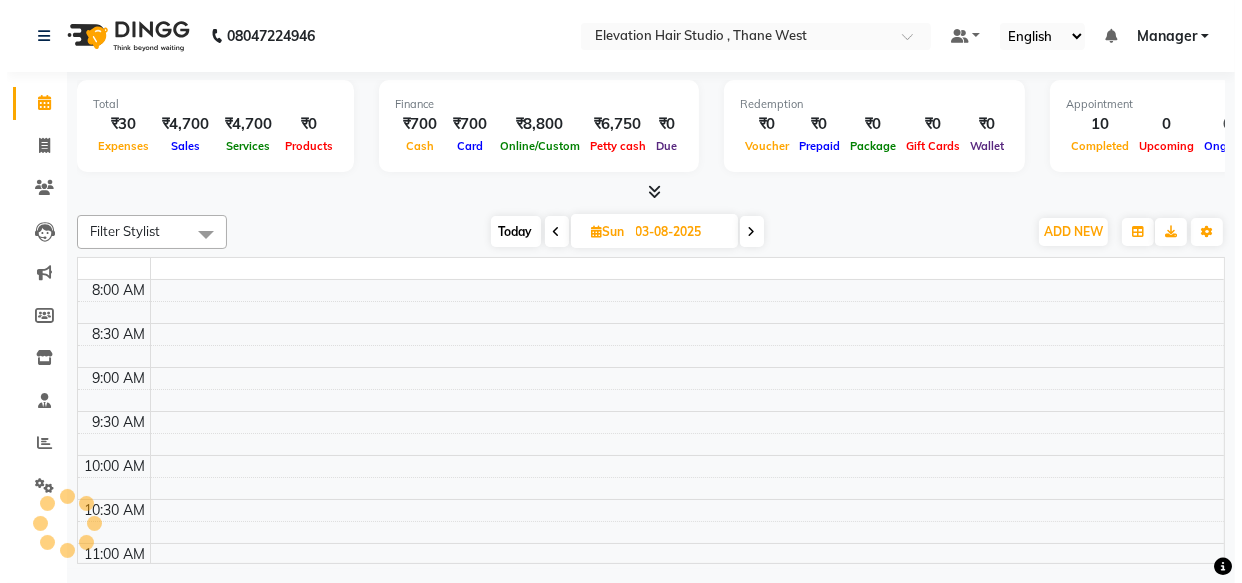 scroll, scrollTop: 0, scrollLeft: 0, axis: both 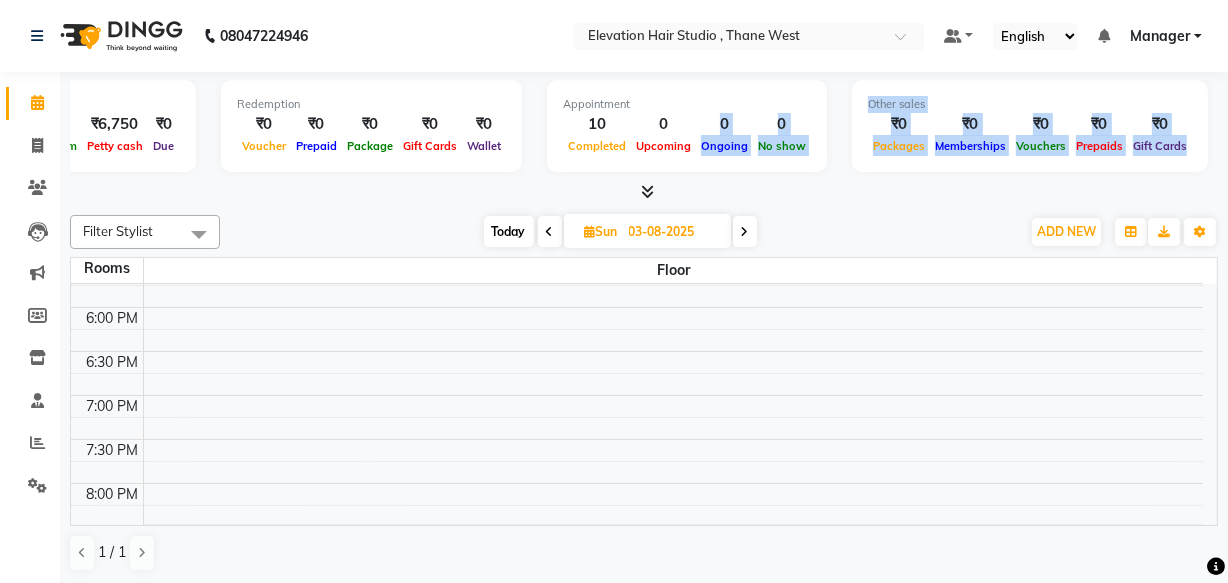 drag, startPoint x: 1184, startPoint y: 163, endPoint x: 1240, endPoint y: 150, distance: 57.48913 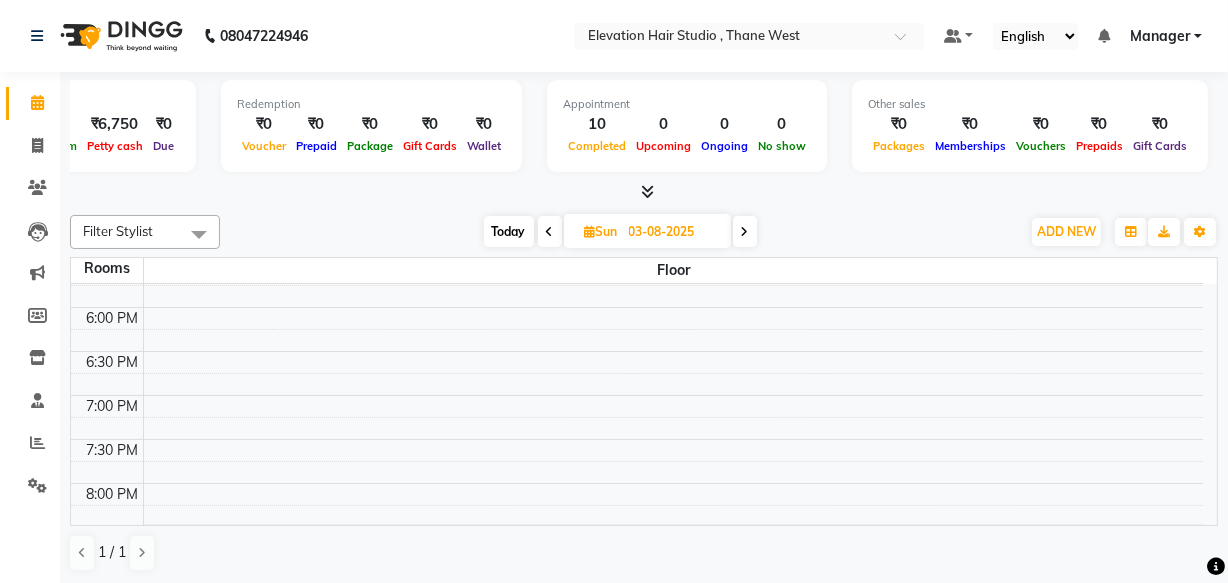 click at bounding box center (644, 192) 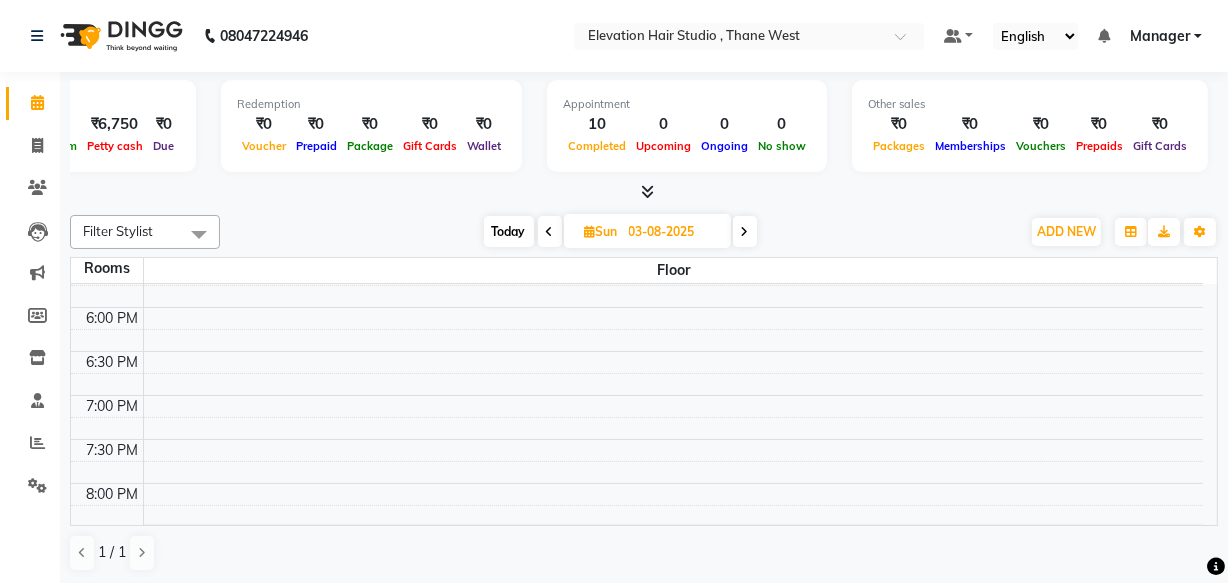 drag, startPoint x: 67, startPoint y: 119, endPoint x: 38, endPoint y: 128, distance: 30.364452 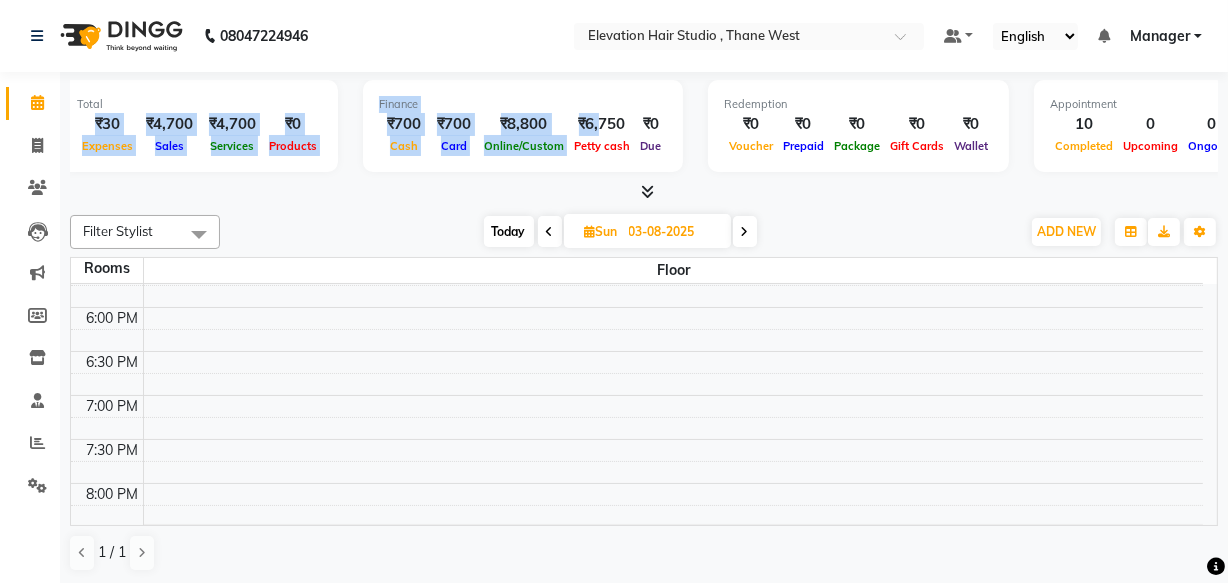 scroll, scrollTop: 0, scrollLeft: 0, axis: both 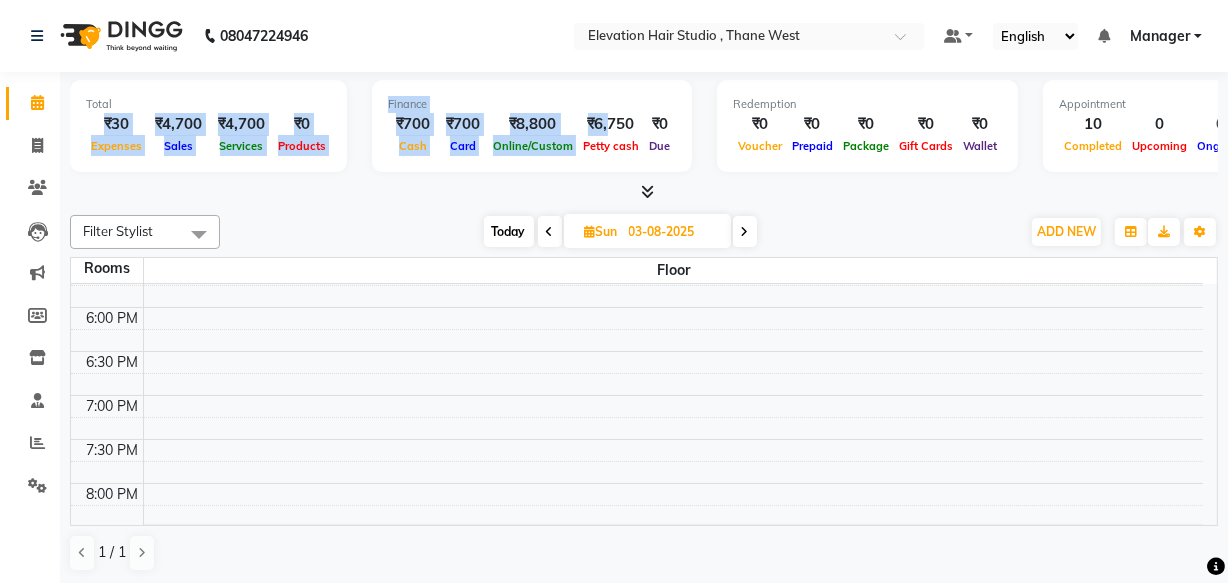 drag, startPoint x: 111, startPoint y: 121, endPoint x: 78, endPoint y: 129, distance: 33.955853 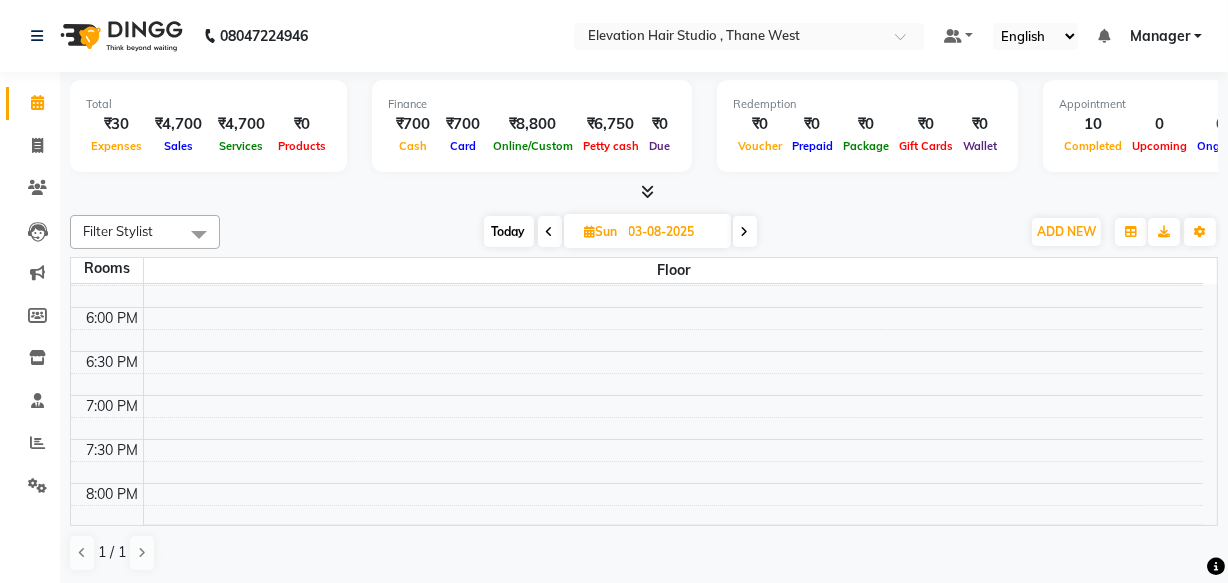 click on "Total  ₹30  Expenses ₹4,700  Sales ₹4,700  Services ₹0  Products" at bounding box center [208, 126] 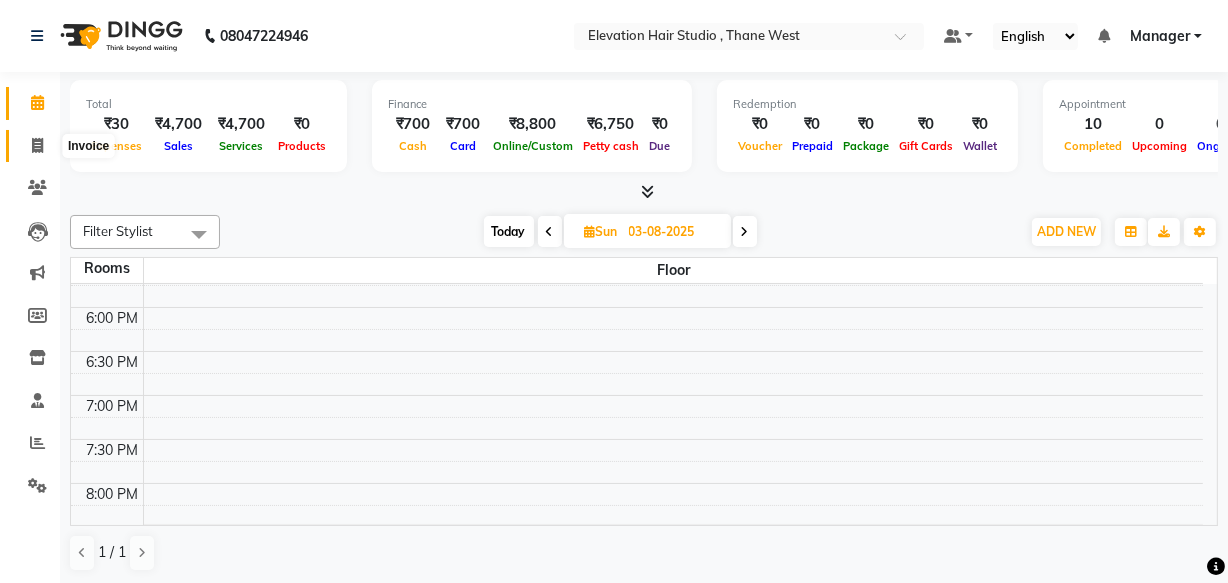 click 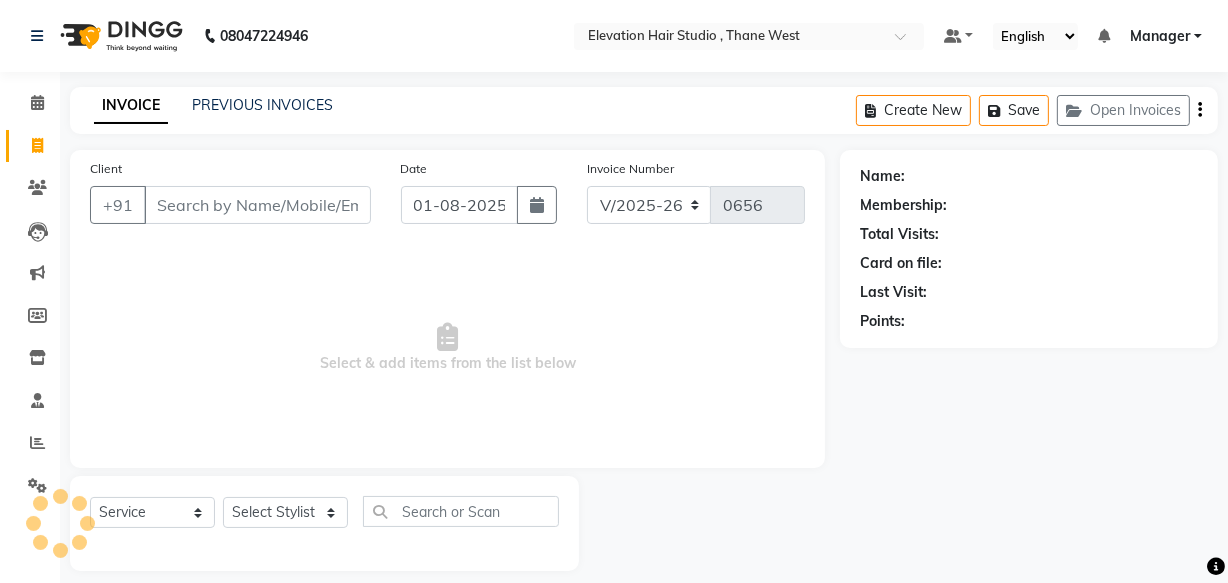 click on "Client +91" 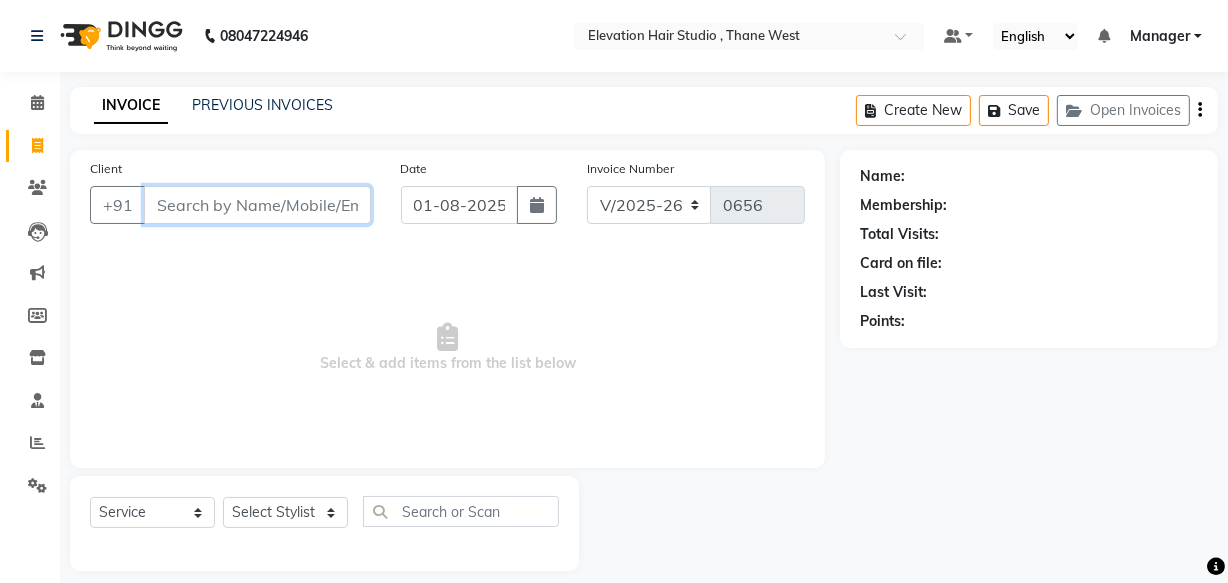 click on "Client" at bounding box center (257, 205) 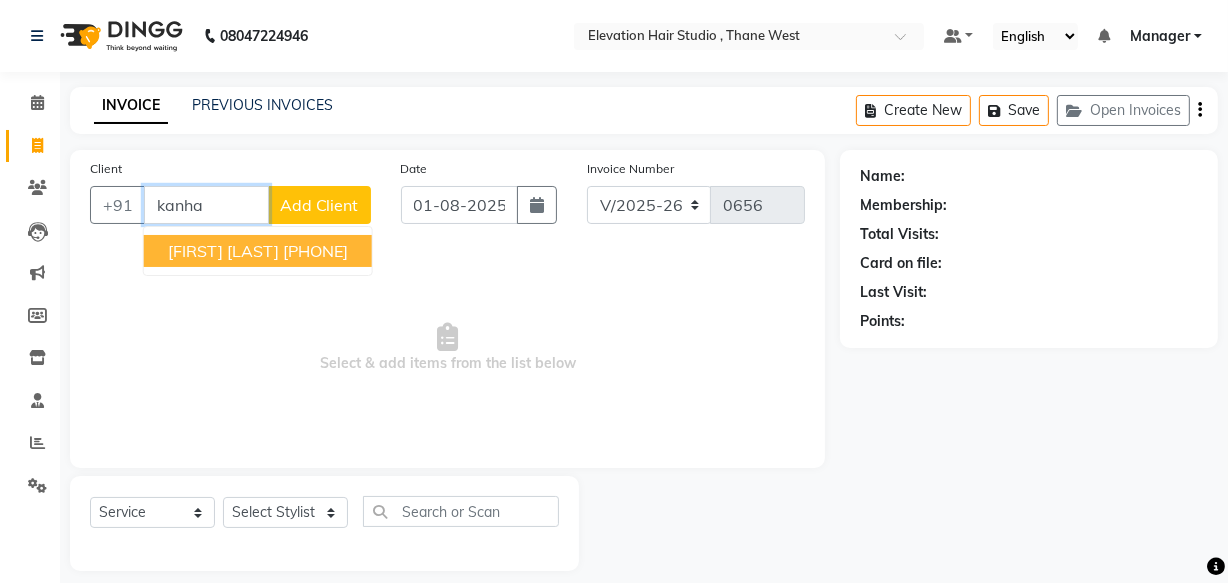 click on "[FIRST] [LAST] [PHONE]" at bounding box center (258, 251) 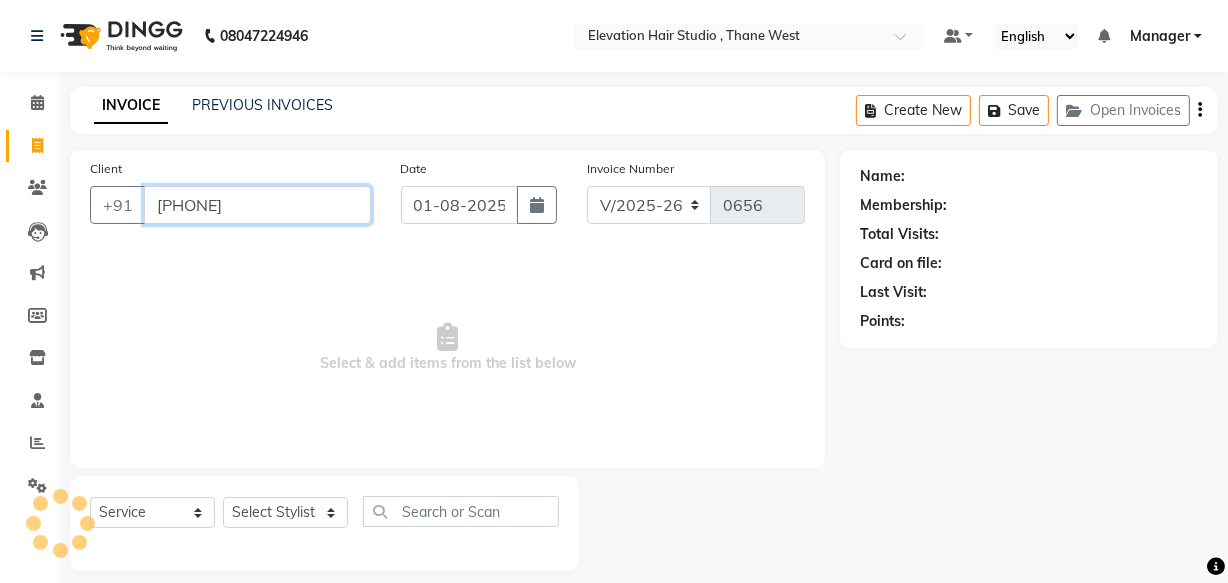 type on "[PHONE]" 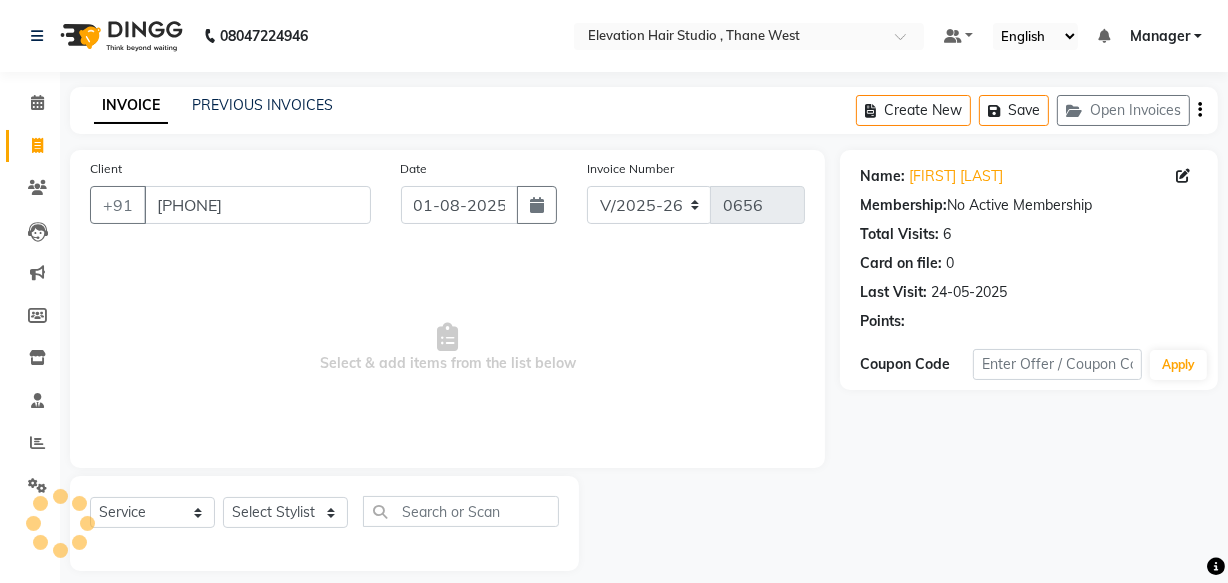 click on "Client +[PHONE] Date 01-08-2025 Invoice Number V/2025 V/2025-26 0656 Select & add items from the list below" 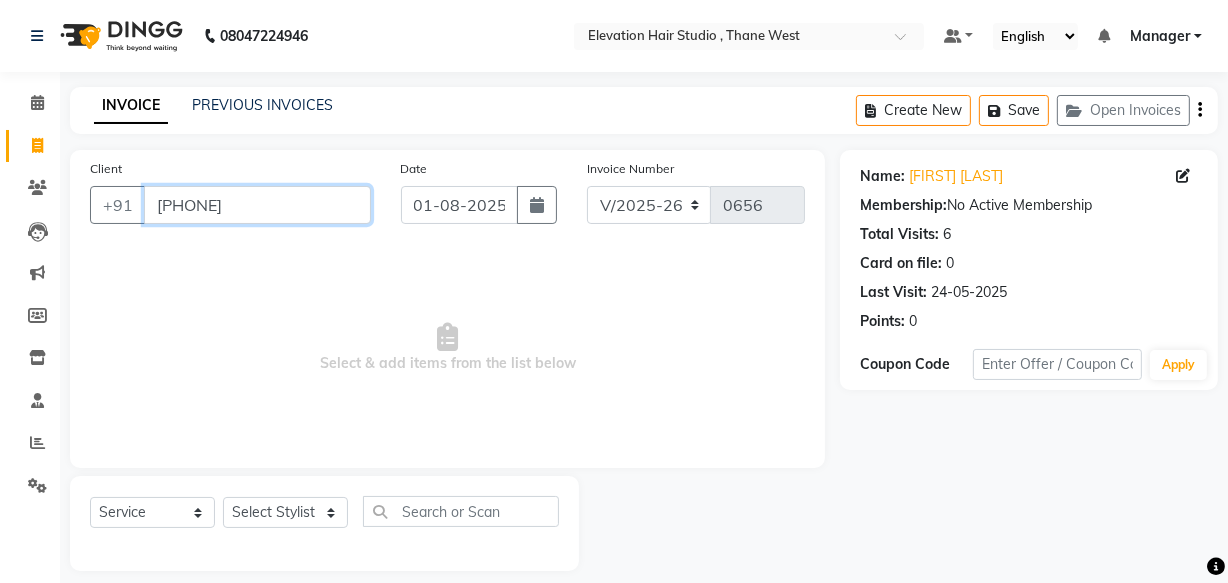 drag, startPoint x: 270, startPoint y: 208, endPoint x: 0, endPoint y: 242, distance: 272.13232 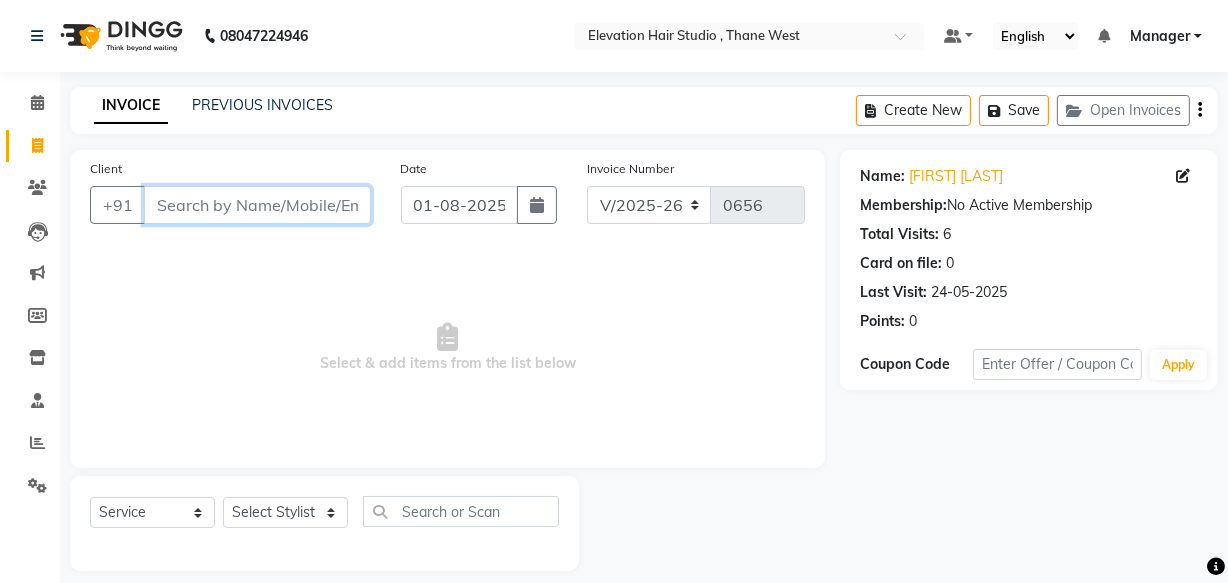 type 